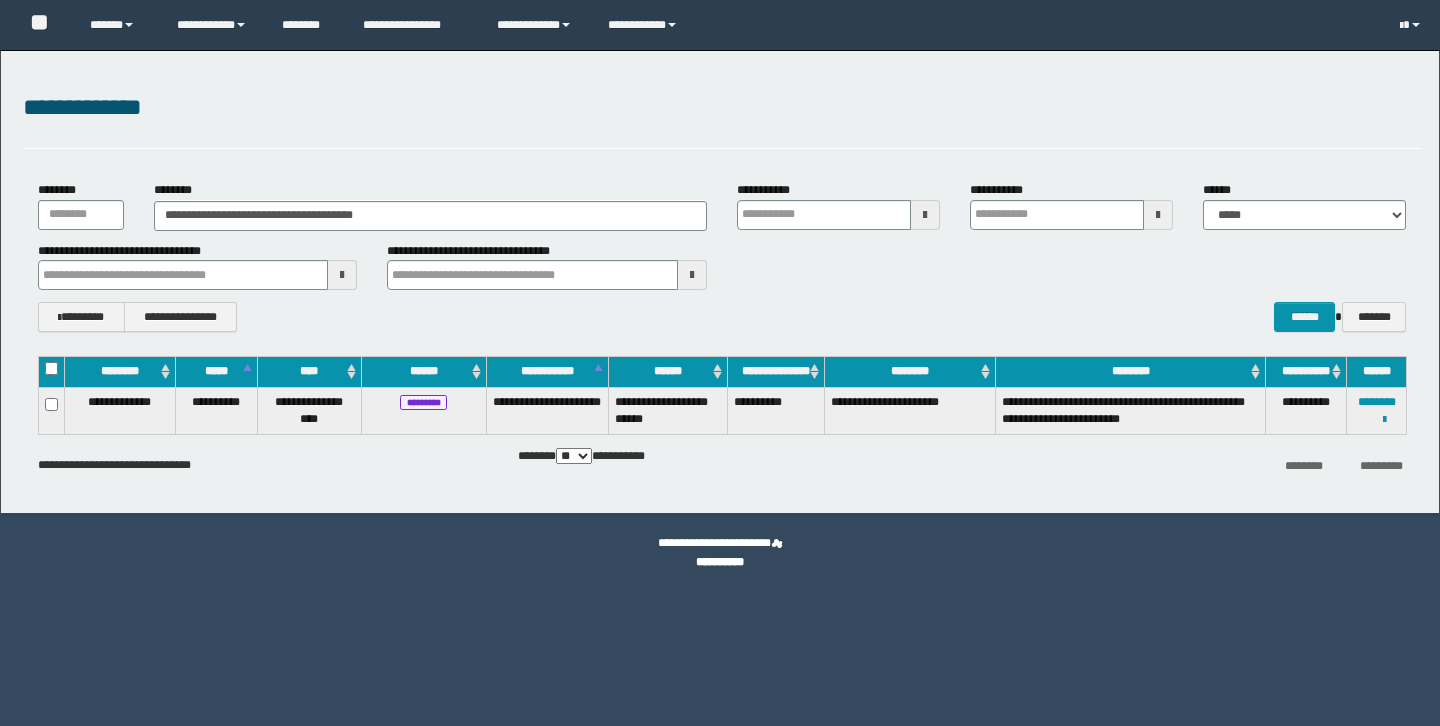 scroll, scrollTop: 0, scrollLeft: 0, axis: both 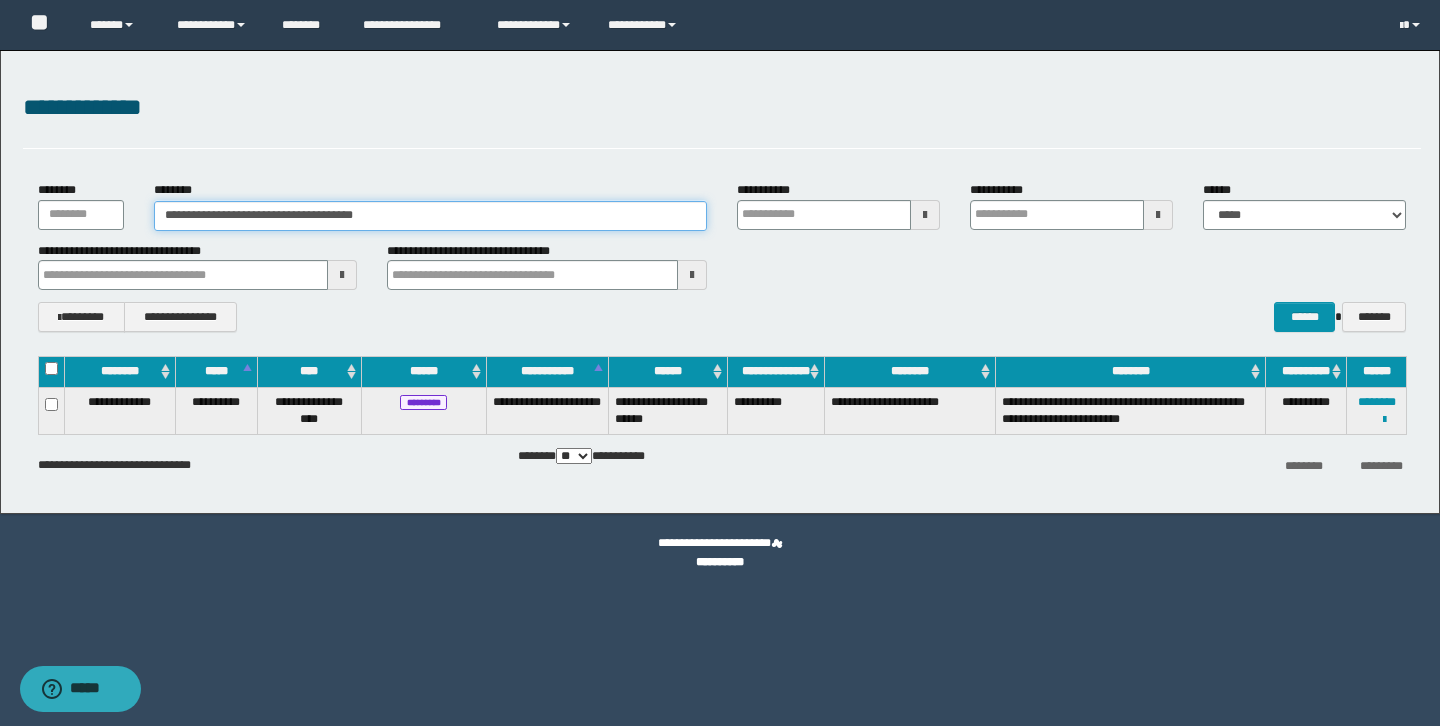 drag, startPoint x: 447, startPoint y: 218, endPoint x: 74, endPoint y: 218, distance: 373 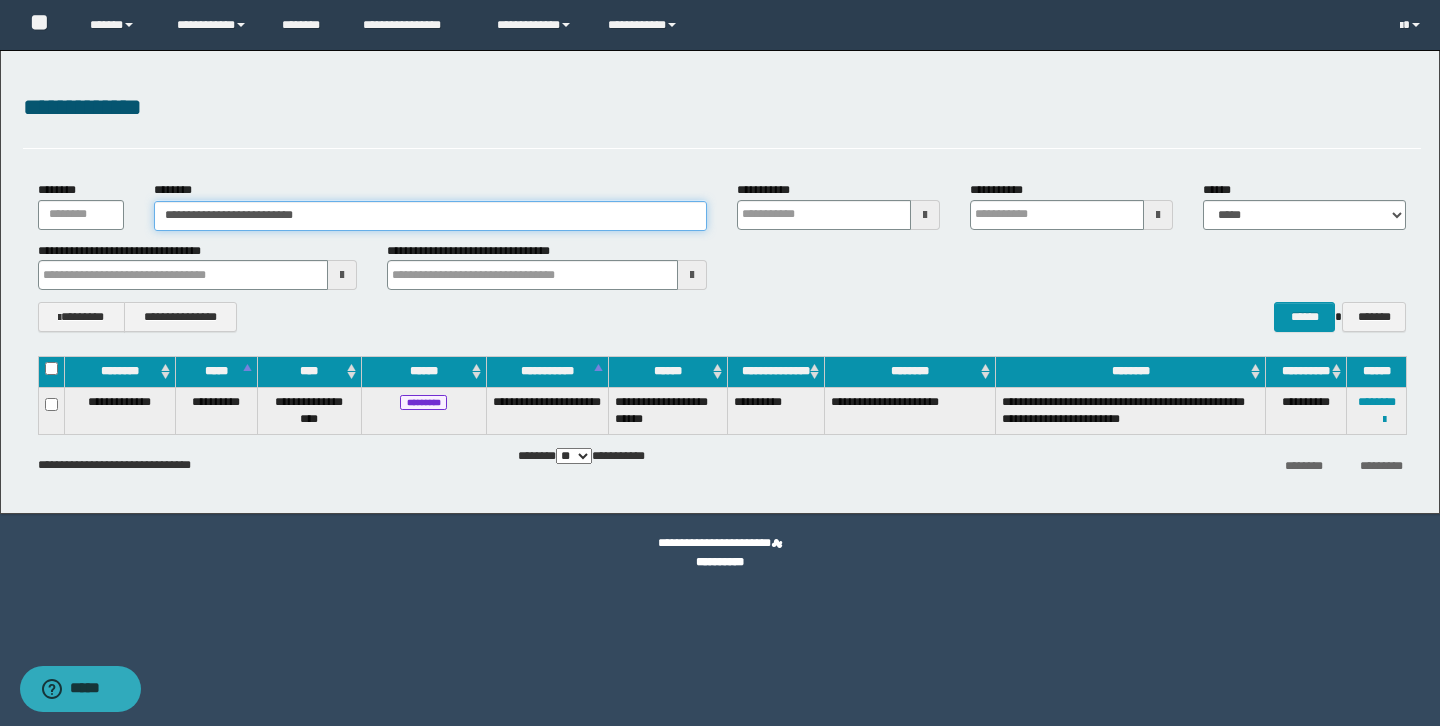 type on "**********" 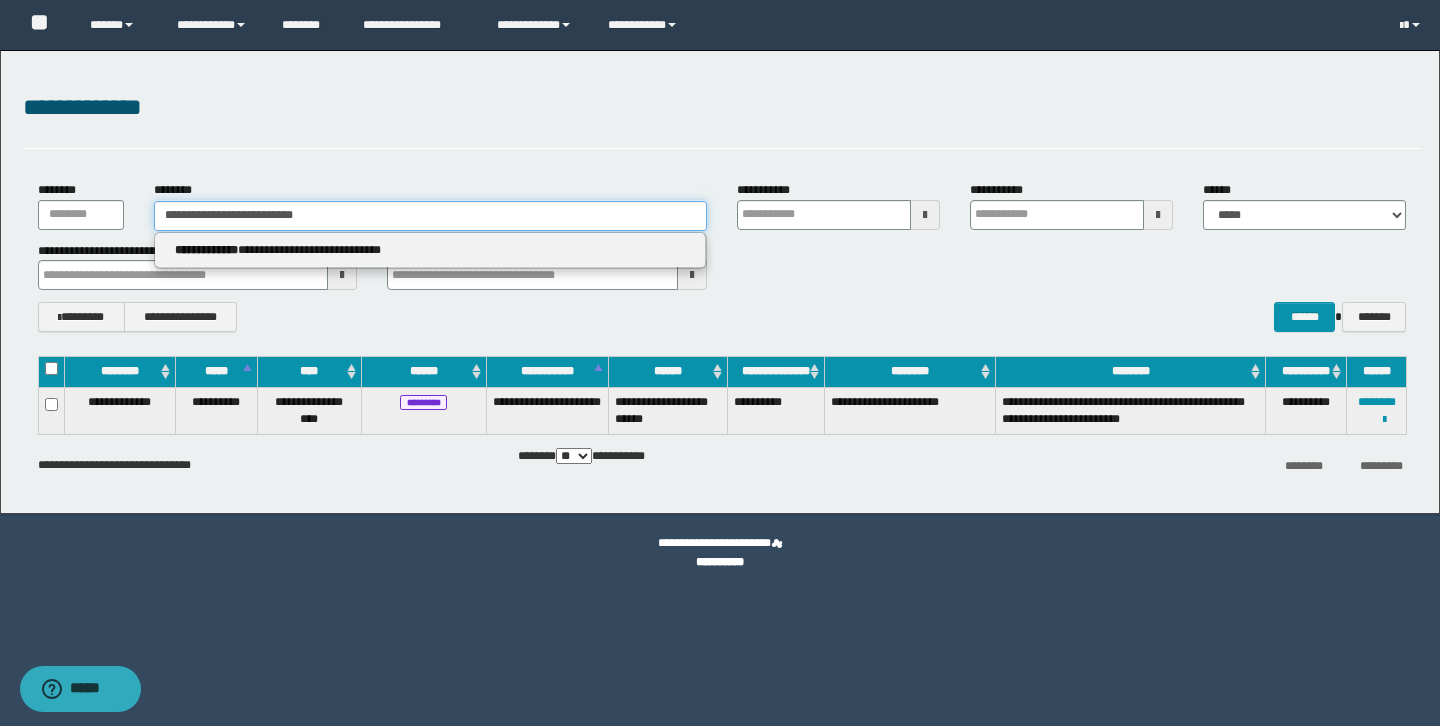 type 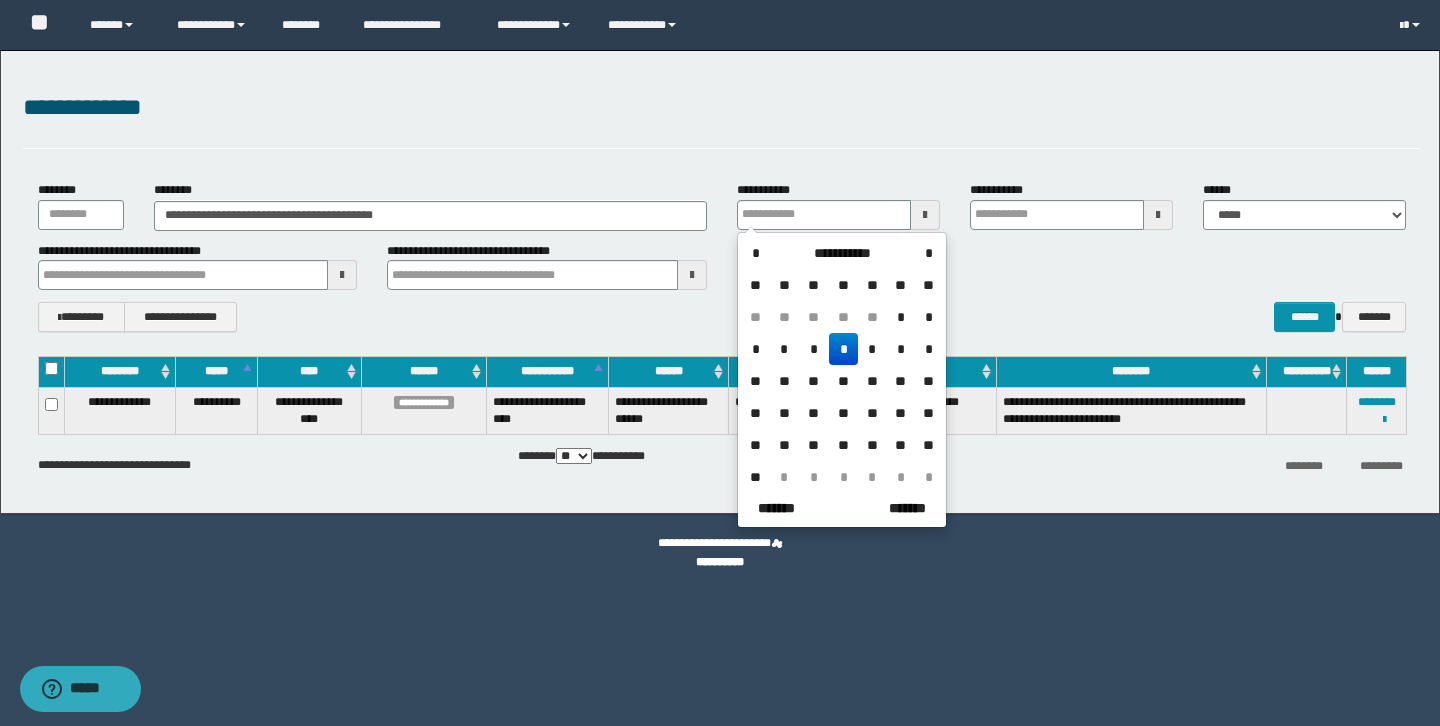 click on "**********" at bounding box center (722, 257) 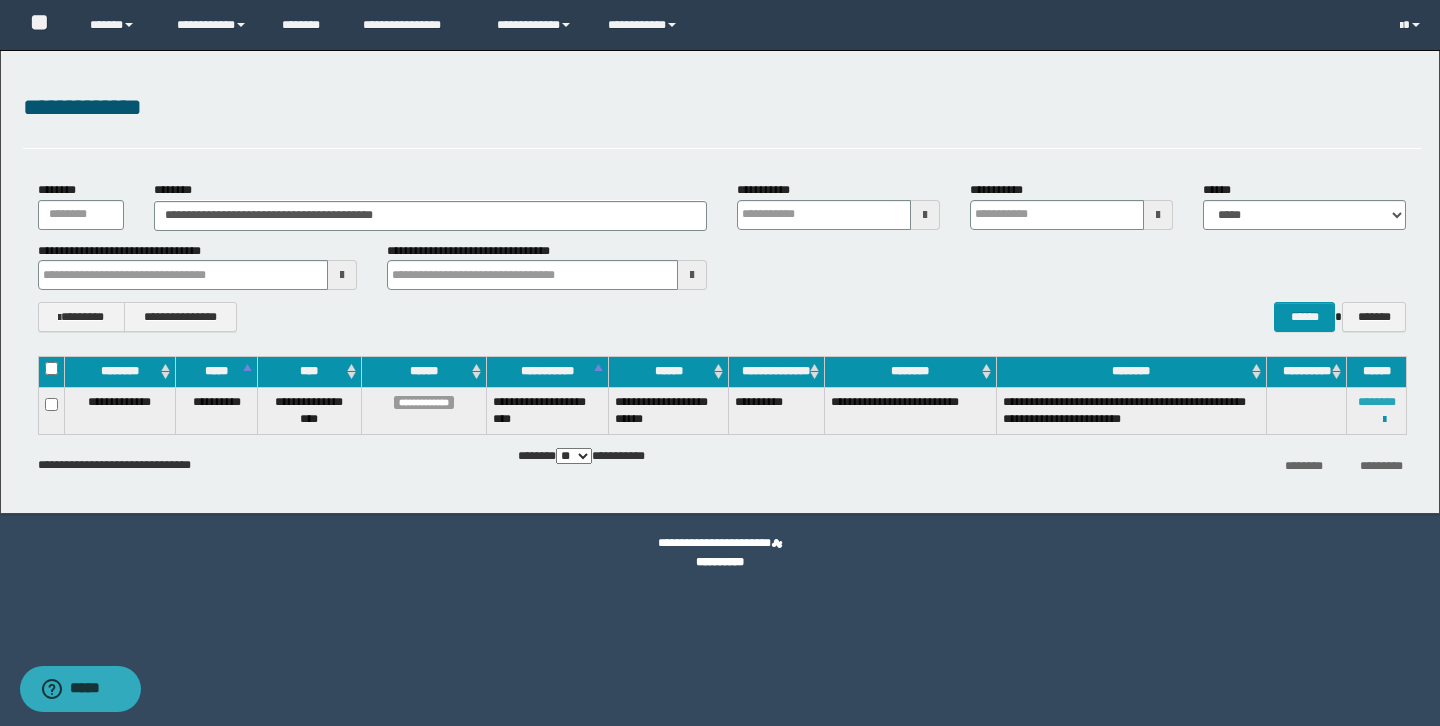 click on "********" at bounding box center (1377, 402) 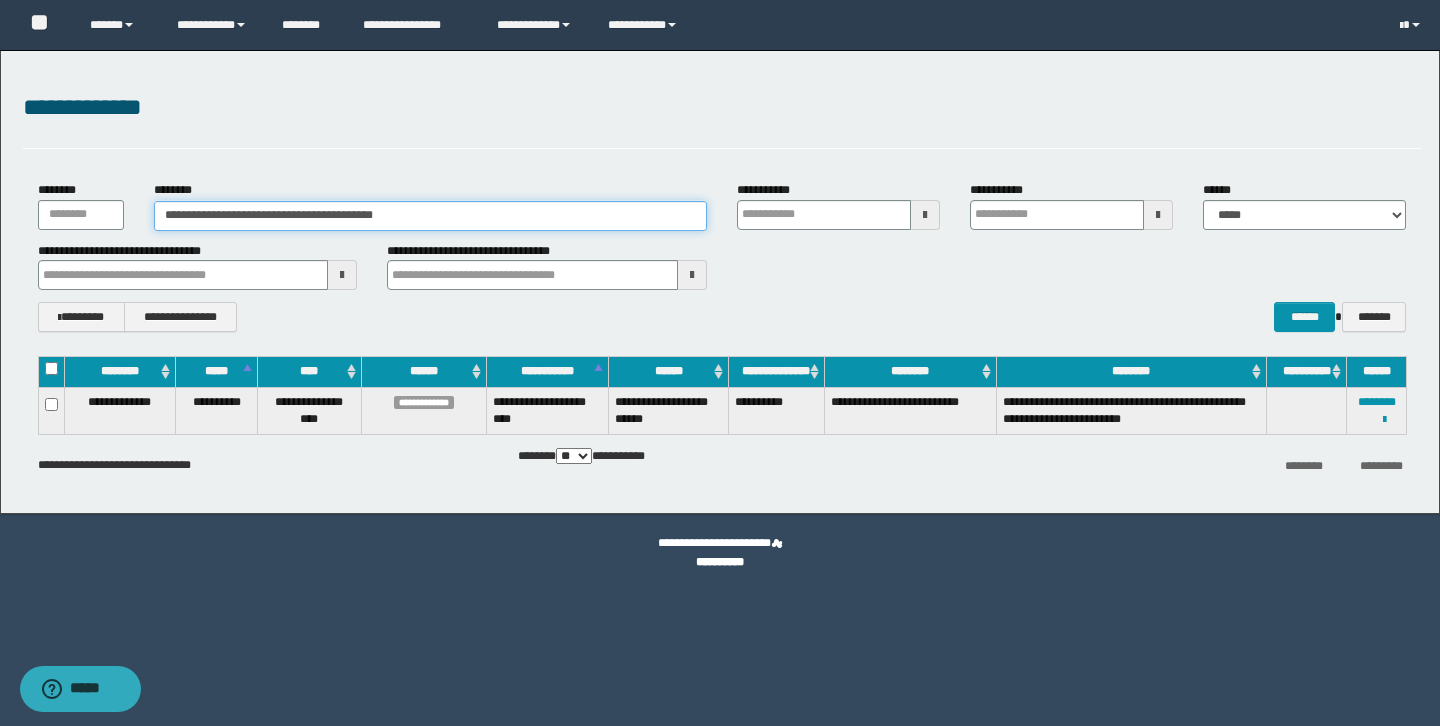 drag, startPoint x: 468, startPoint y: 216, endPoint x: 0, endPoint y: 219, distance: 468.0096 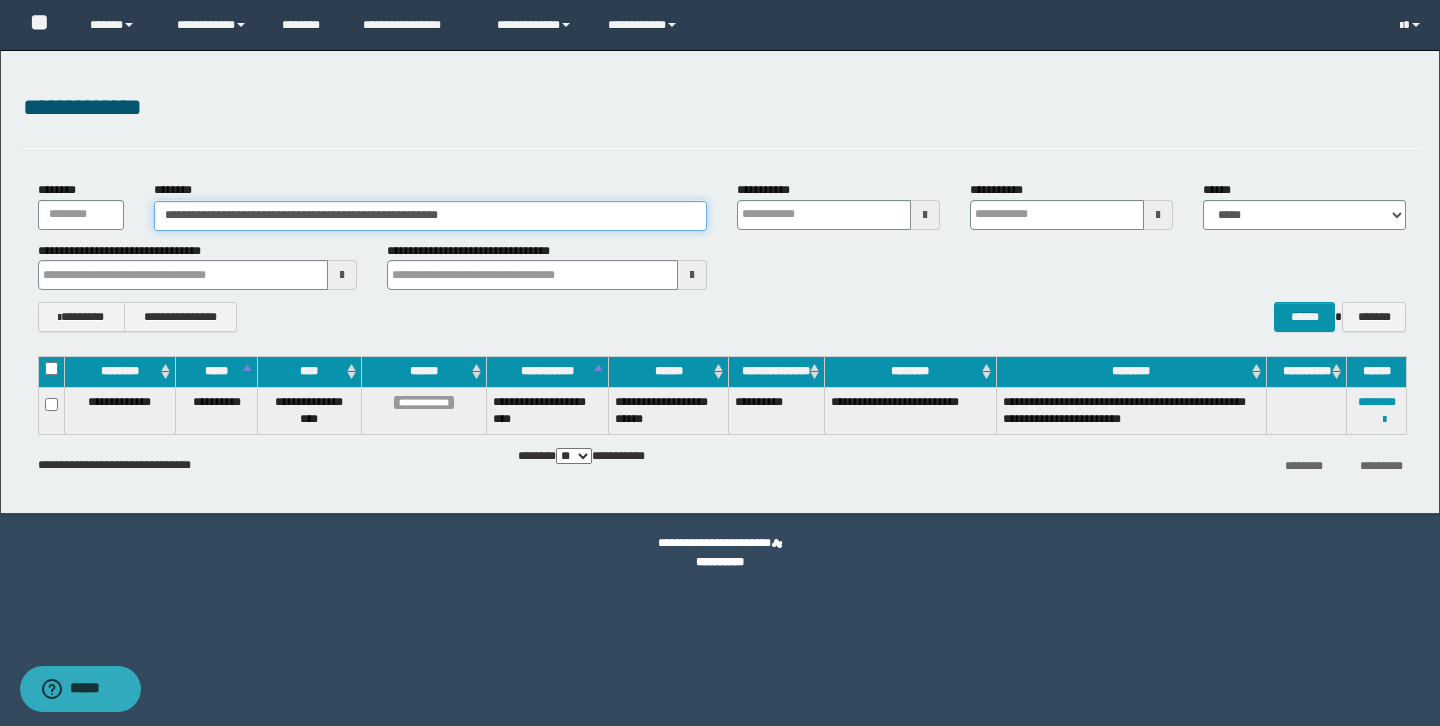 drag, startPoint x: 388, startPoint y: 215, endPoint x: 549, endPoint y: 218, distance: 161.02795 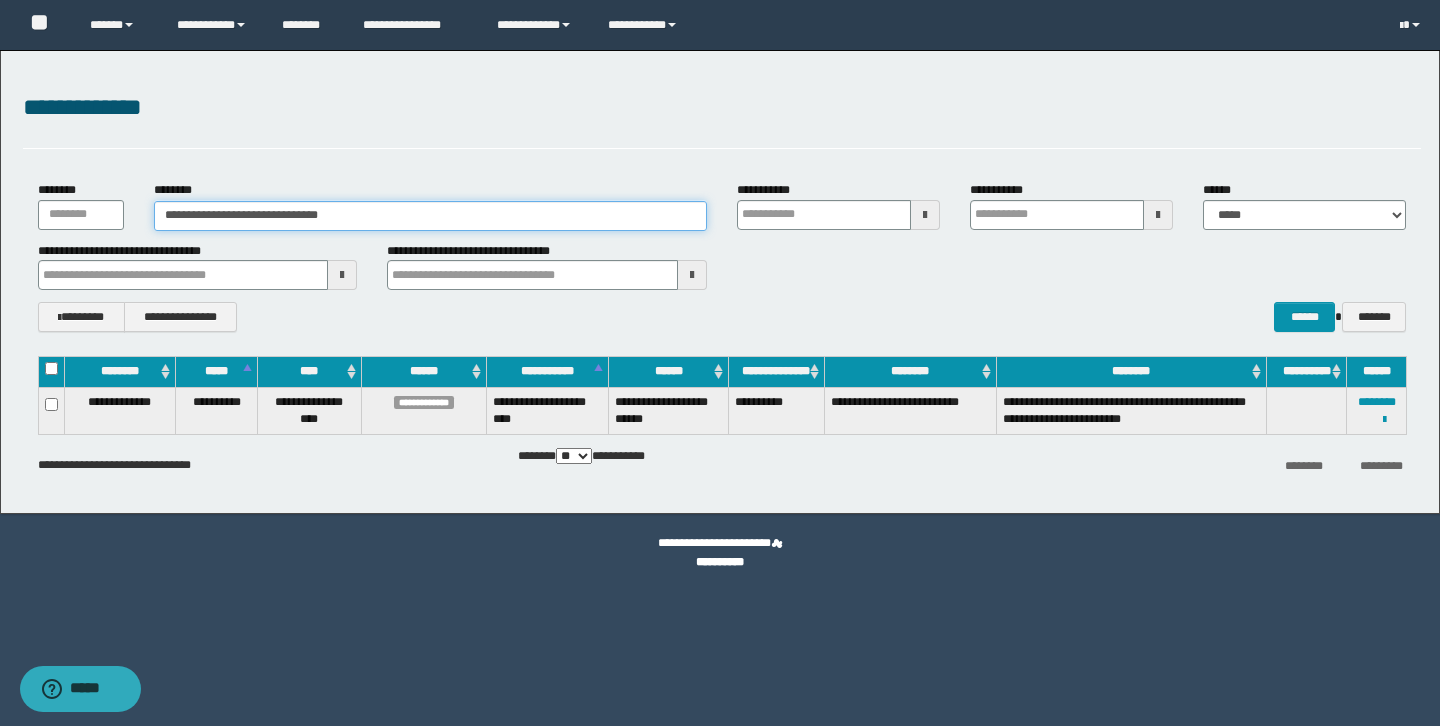 type on "**********" 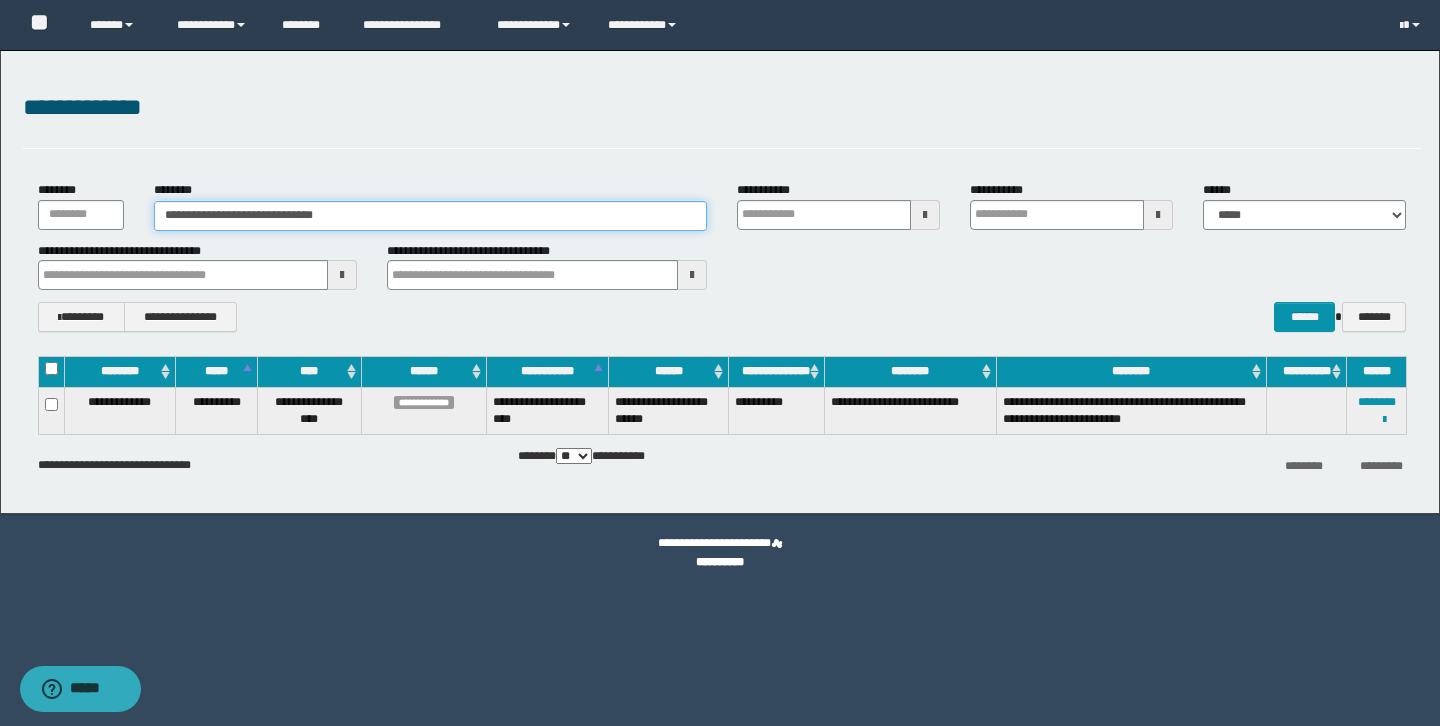 type on "**********" 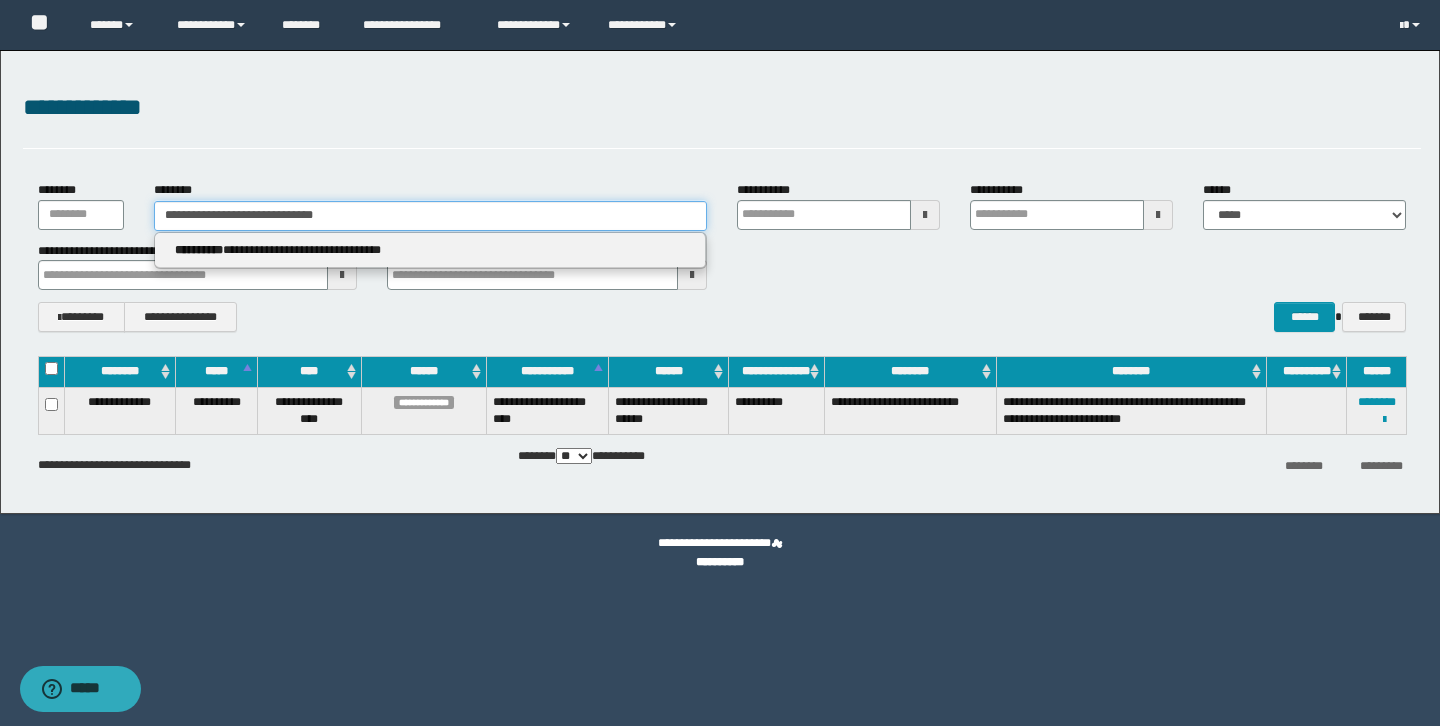 type 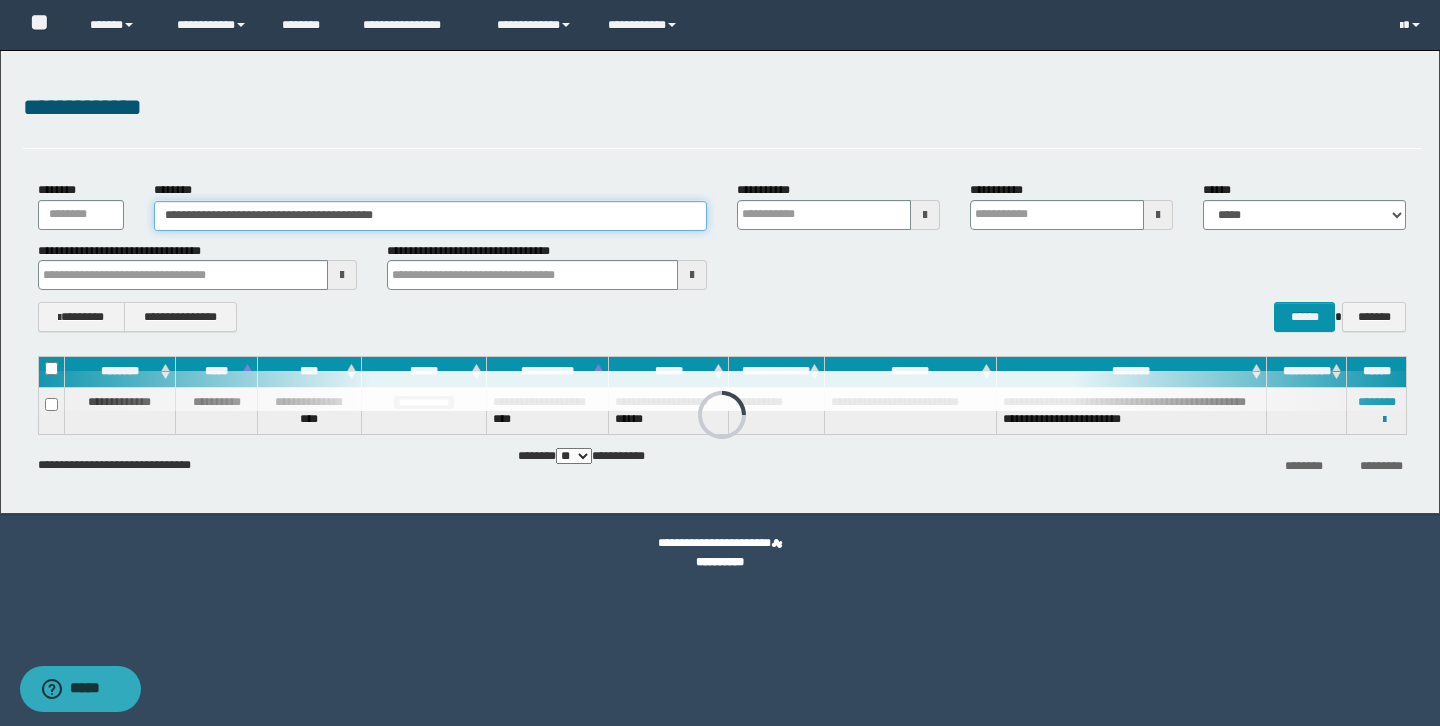 type on "**********" 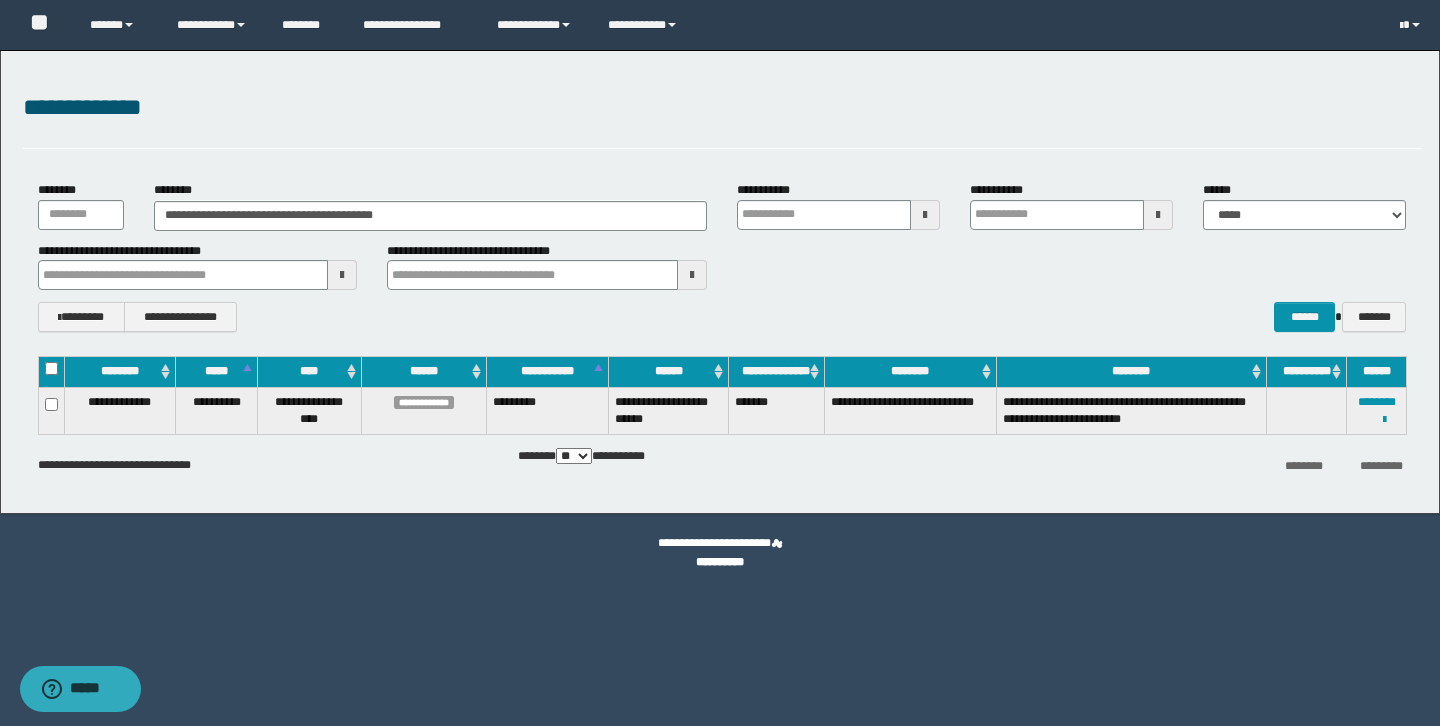 click on "**********" at bounding box center (722, 317) 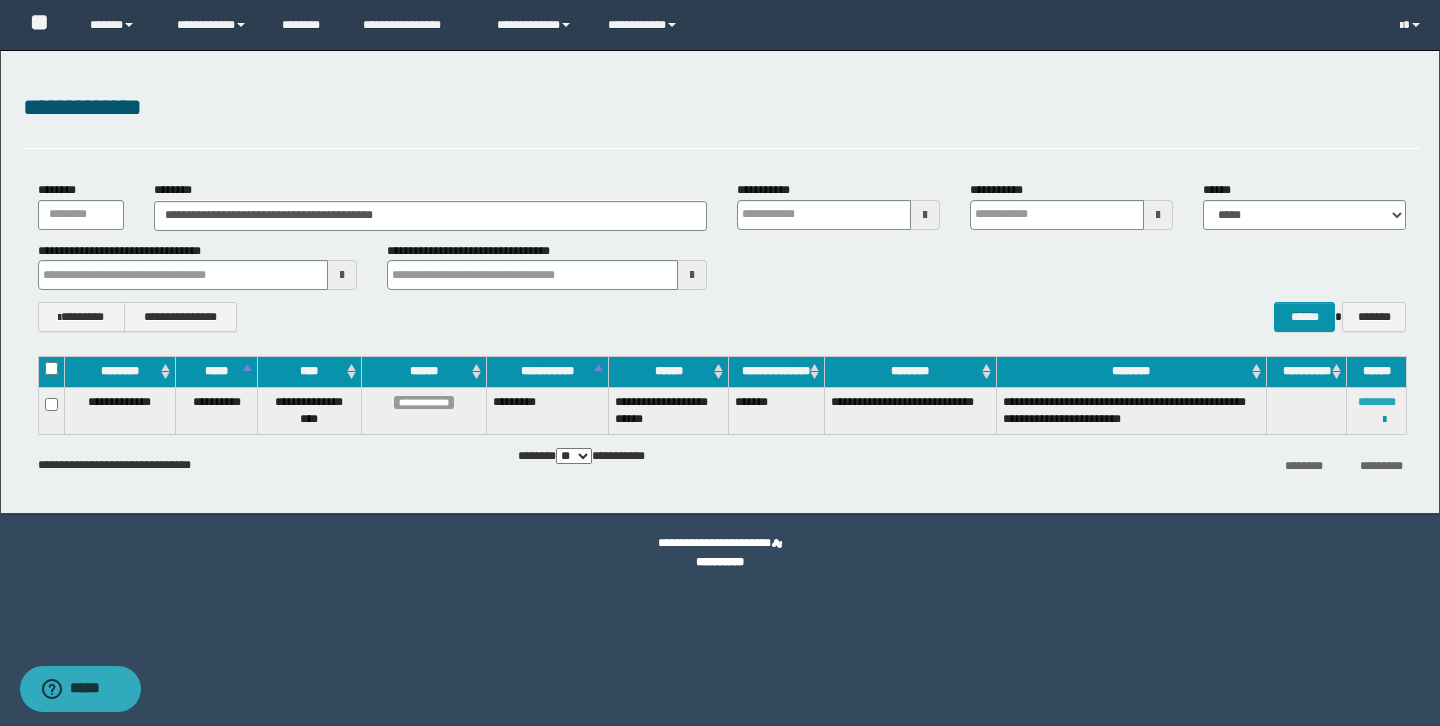 click on "********" at bounding box center [1377, 402] 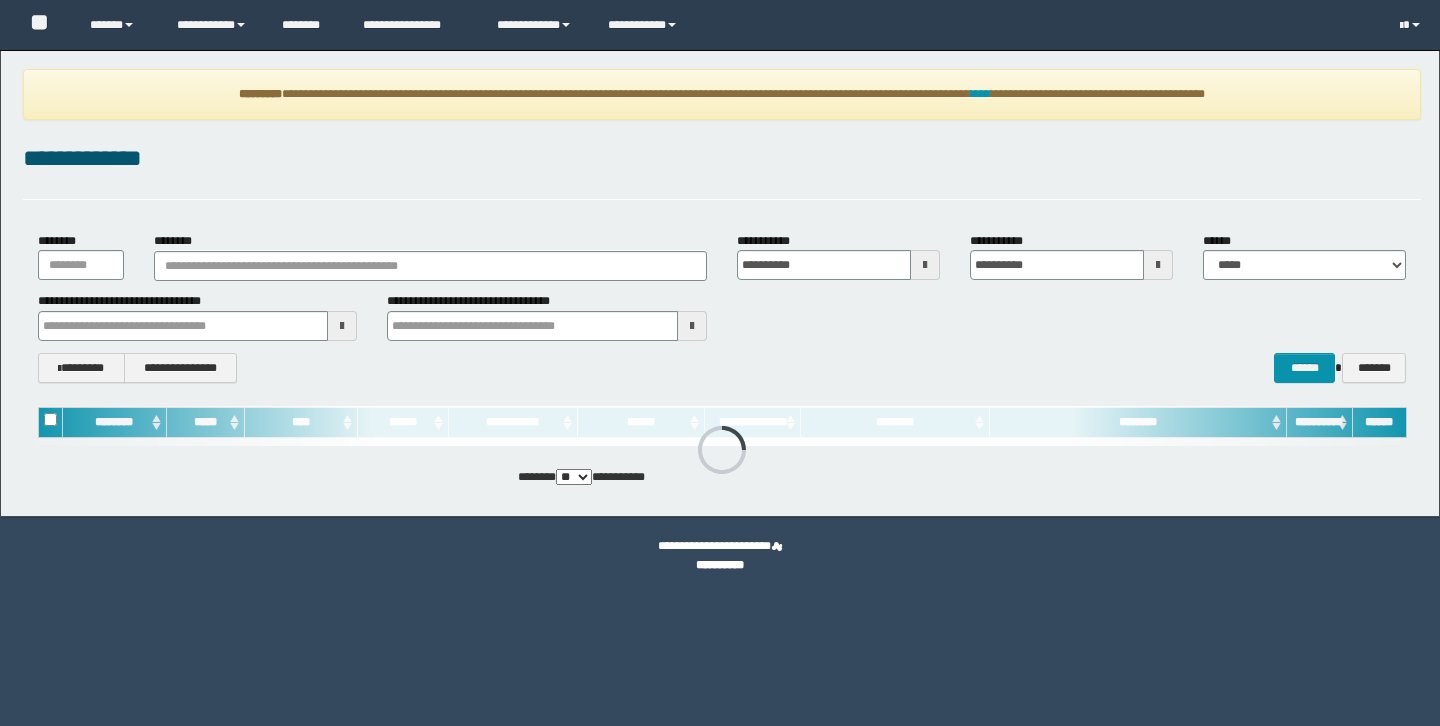 scroll, scrollTop: 0, scrollLeft: 0, axis: both 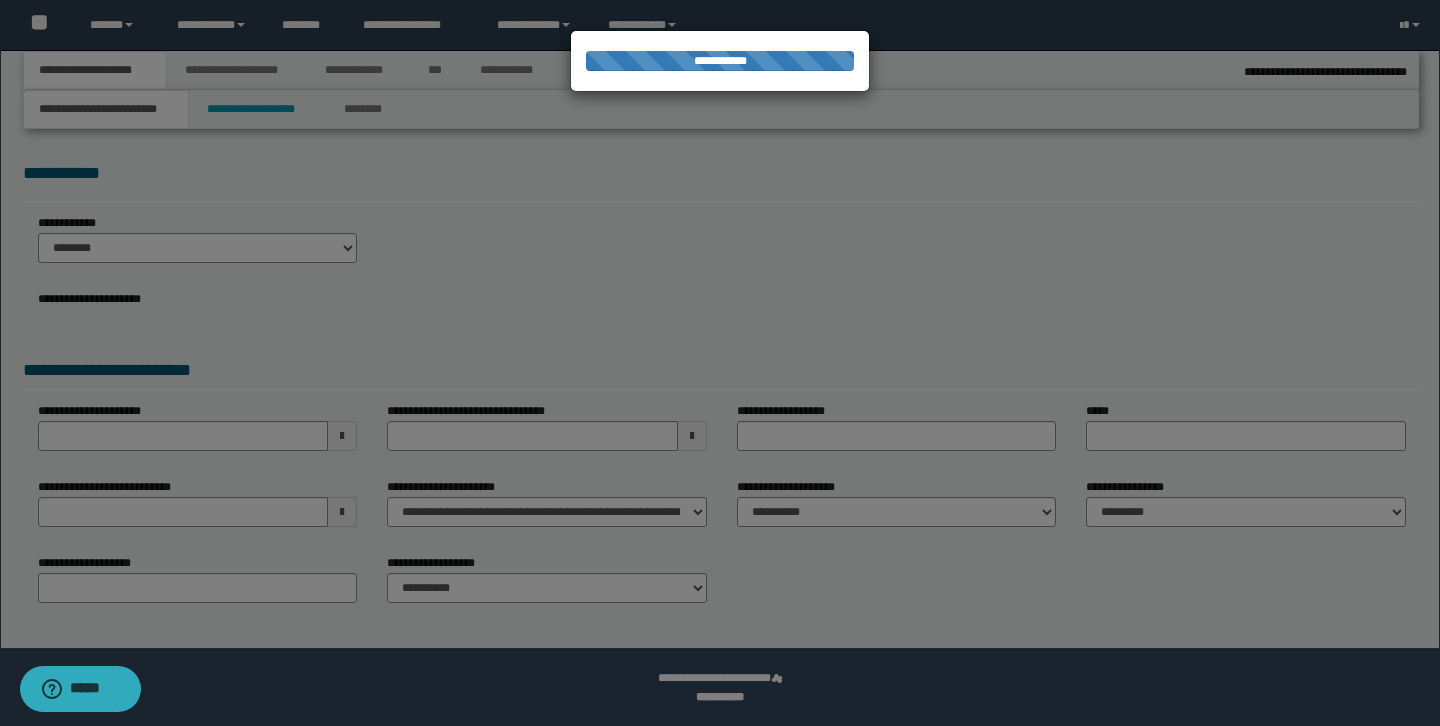 select on "*" 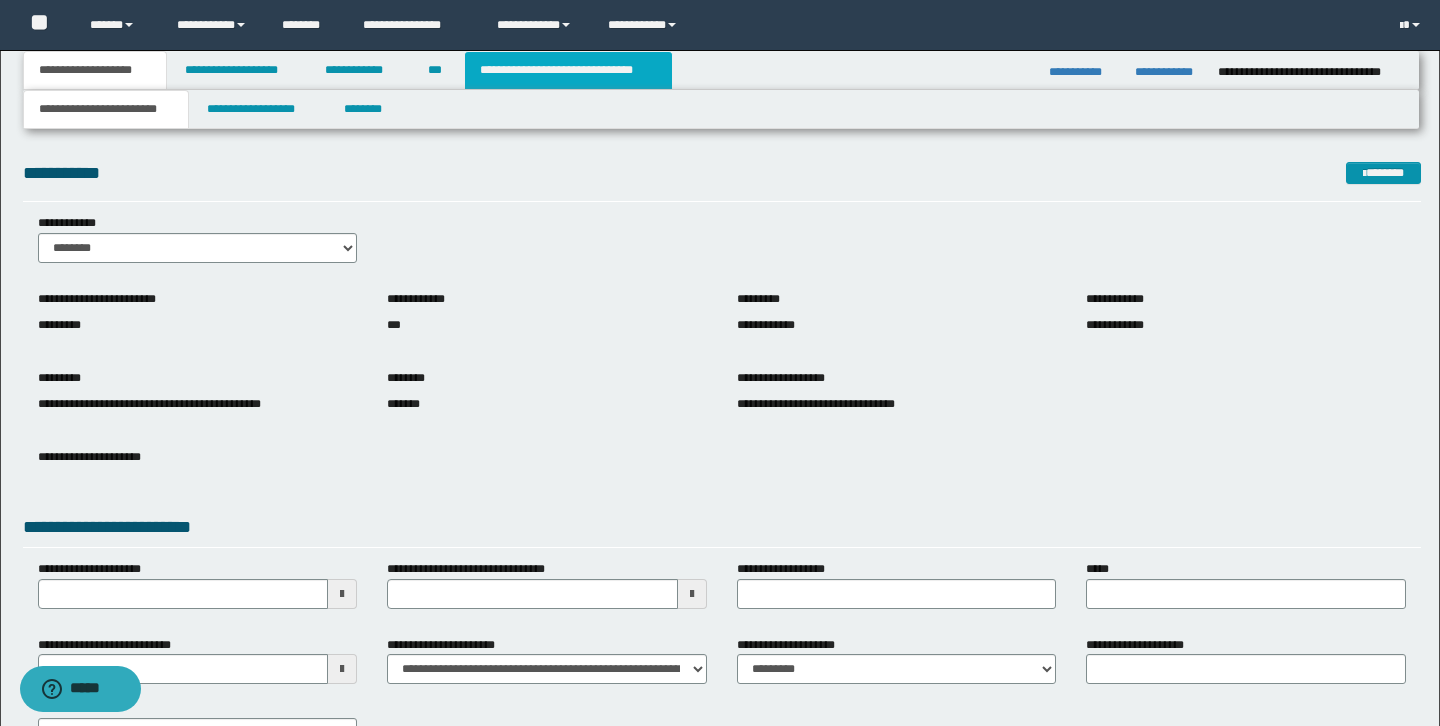 click on "**********" at bounding box center (568, 70) 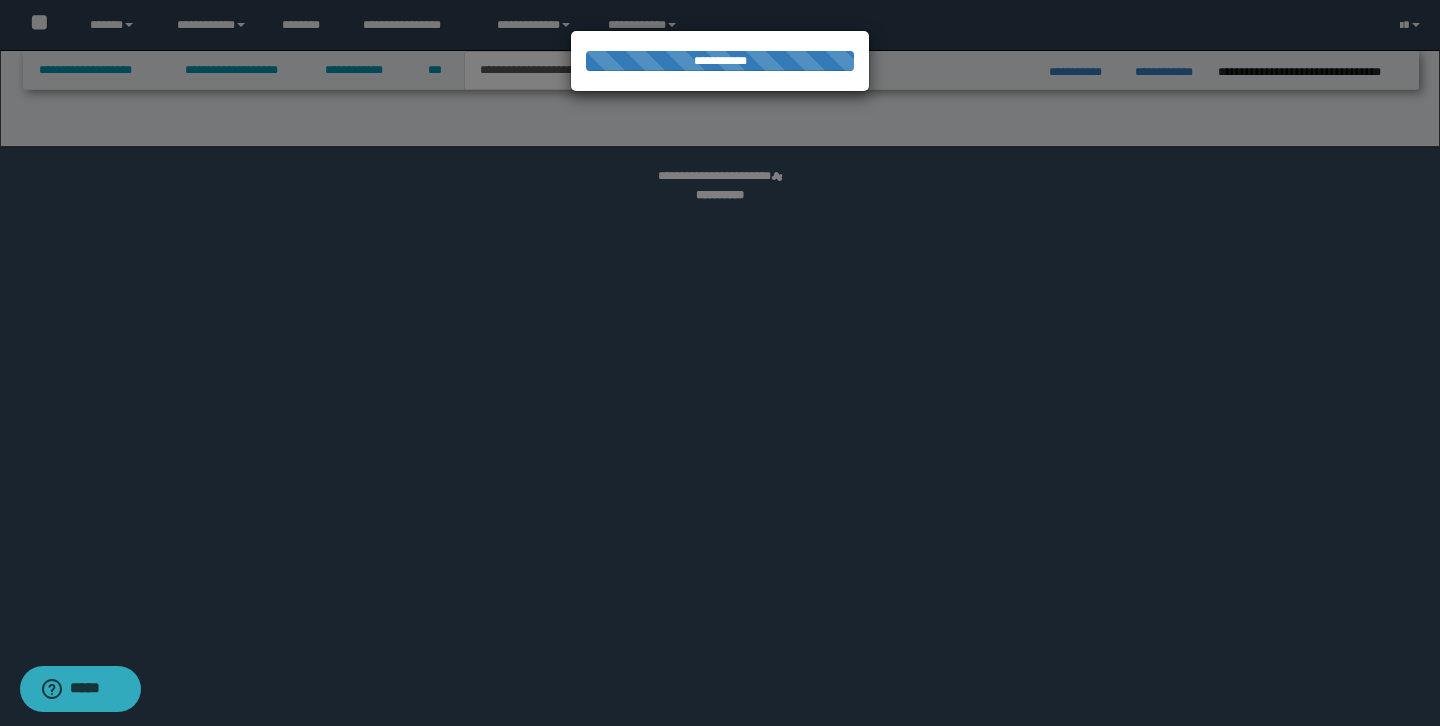 select on "*" 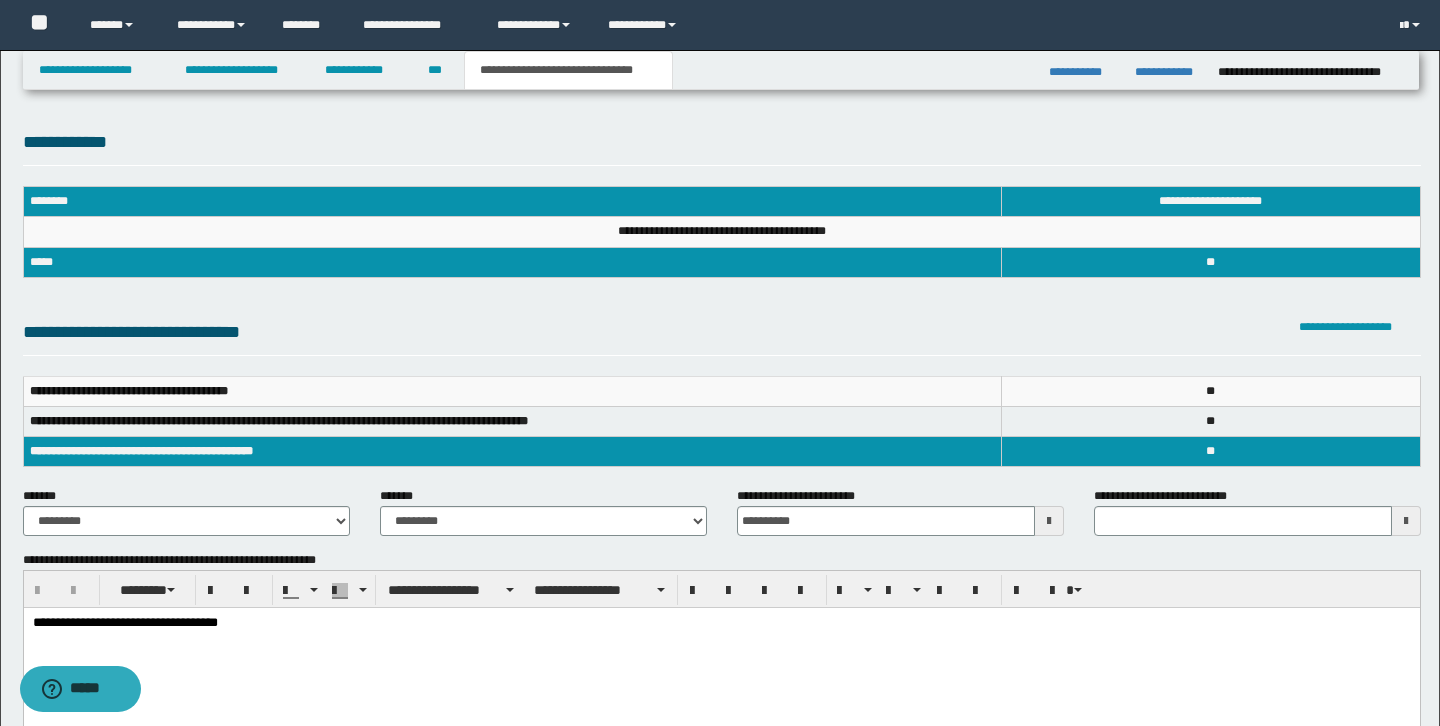 scroll, scrollTop: 0, scrollLeft: 0, axis: both 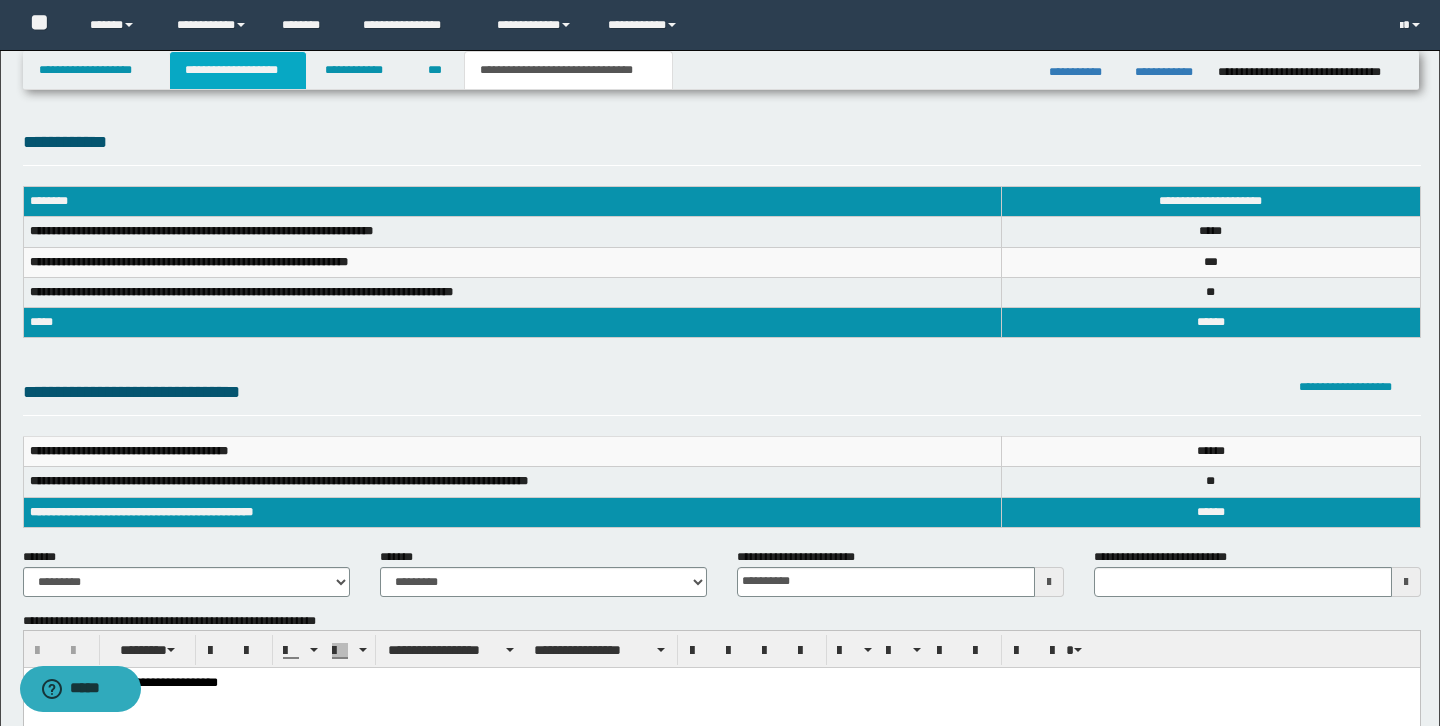 click on "**********" at bounding box center (238, 70) 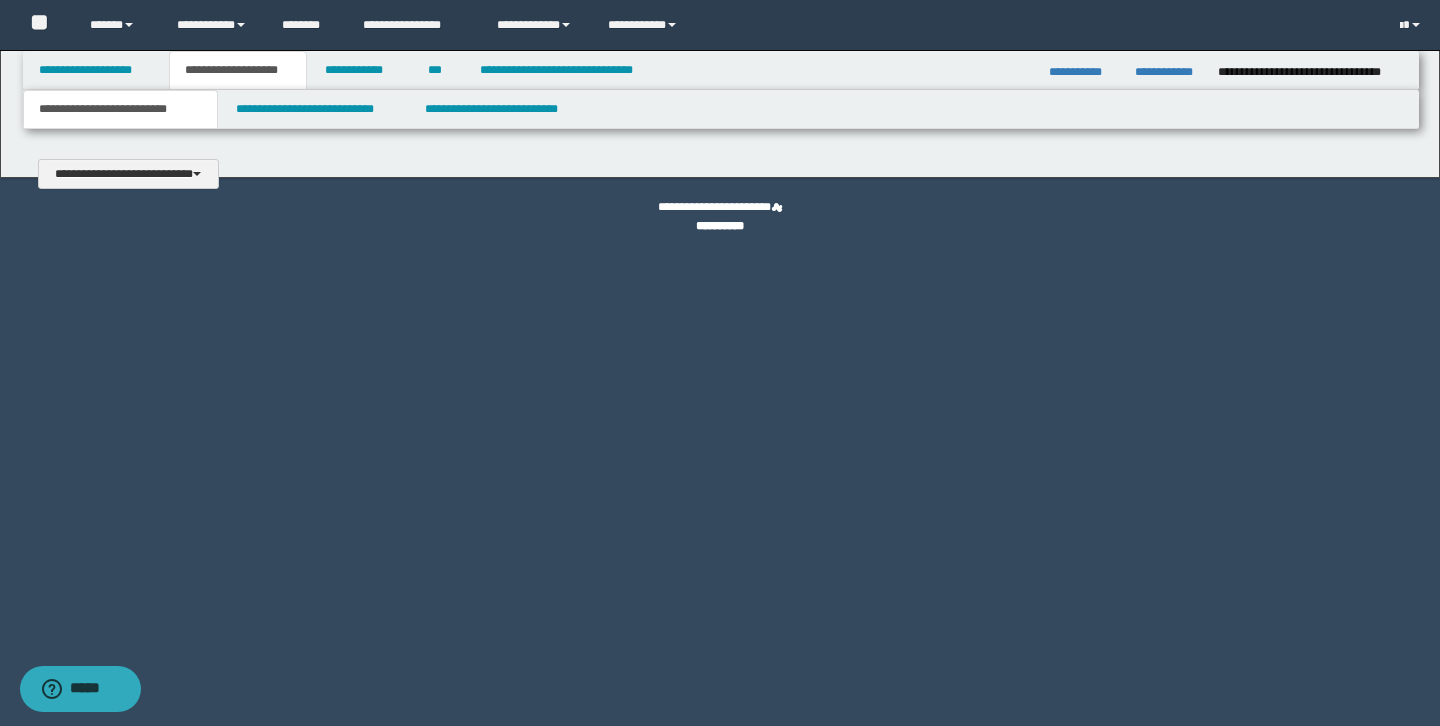 scroll, scrollTop: 0, scrollLeft: 0, axis: both 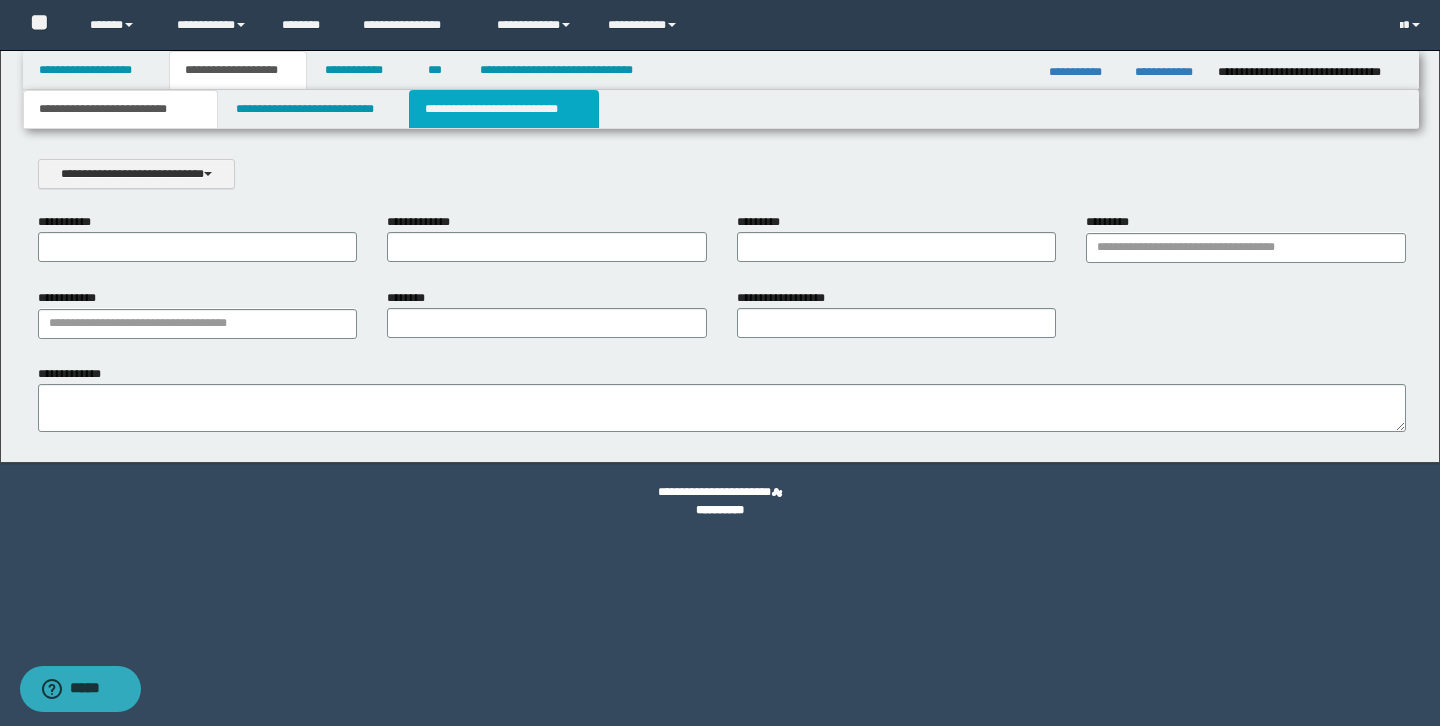 click on "**********" at bounding box center (504, 109) 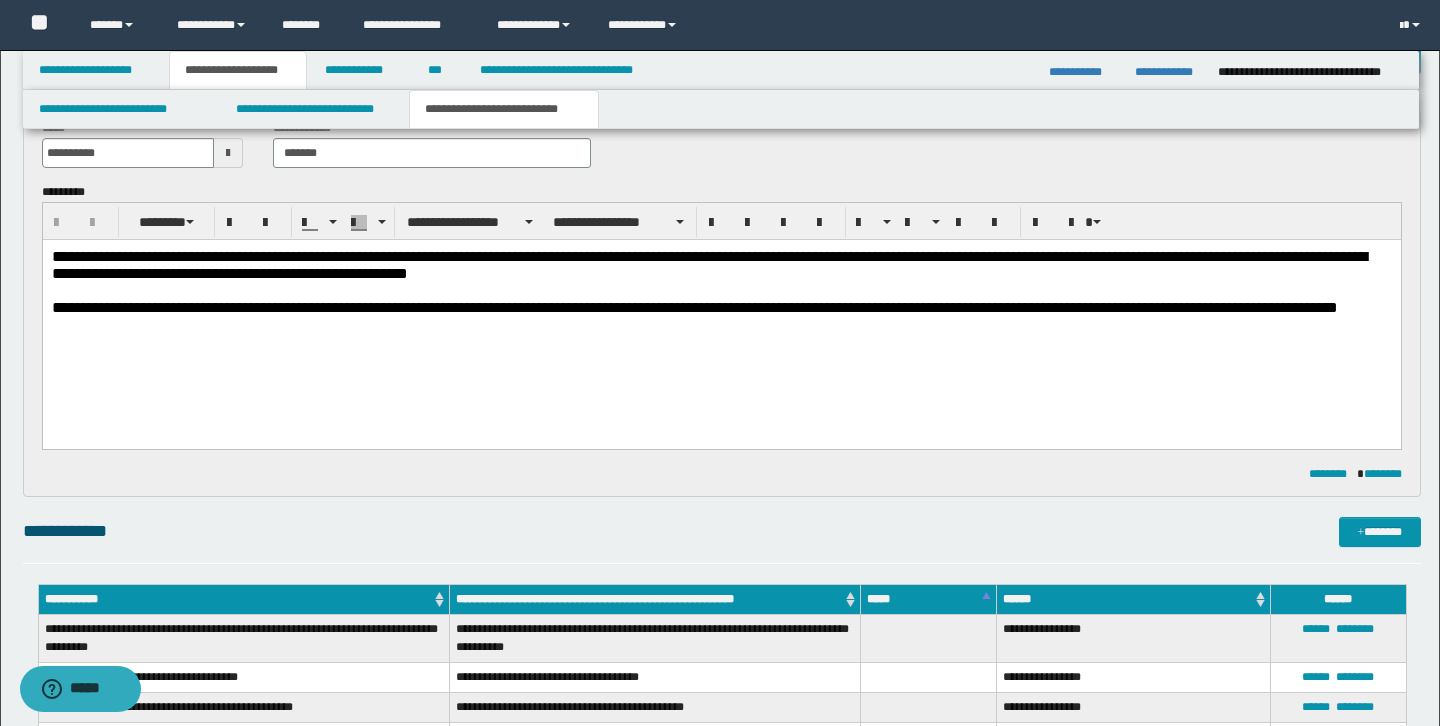 scroll, scrollTop: 0, scrollLeft: 0, axis: both 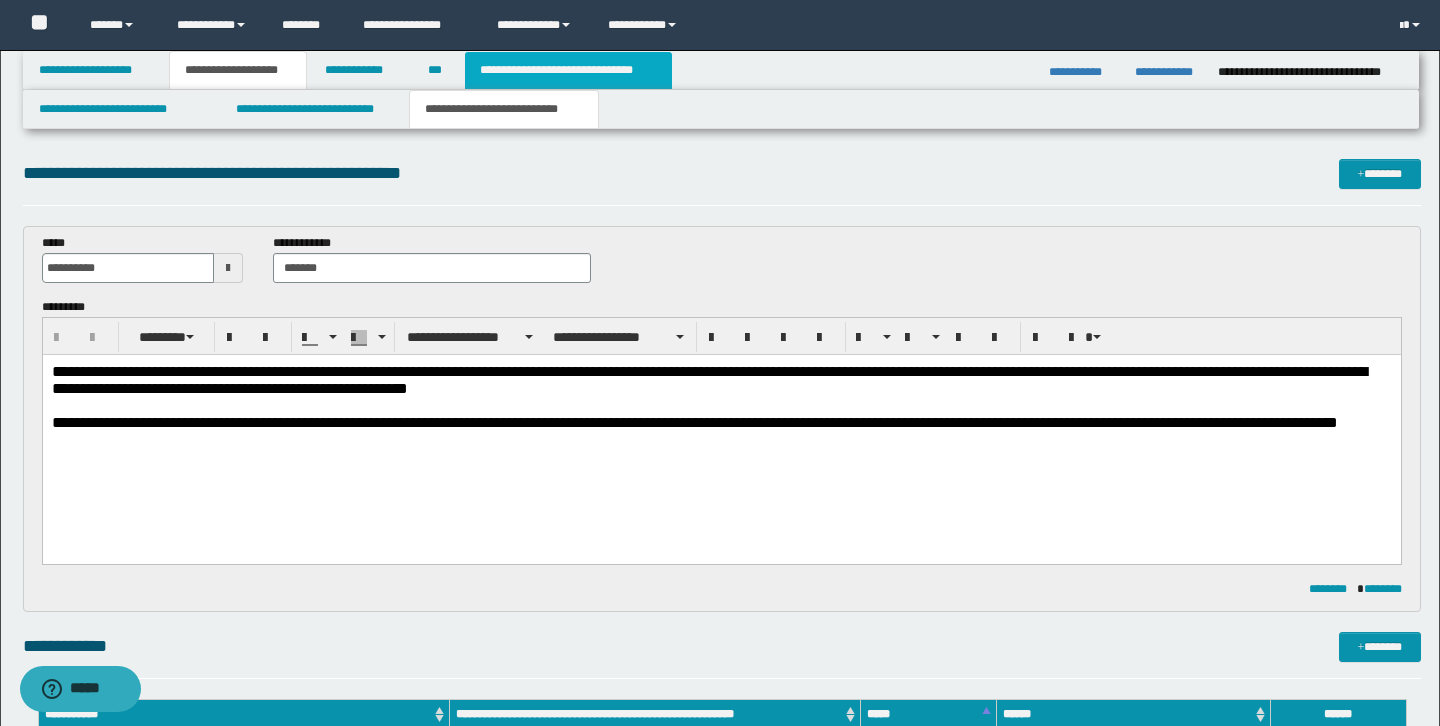 click on "**********" at bounding box center [568, 70] 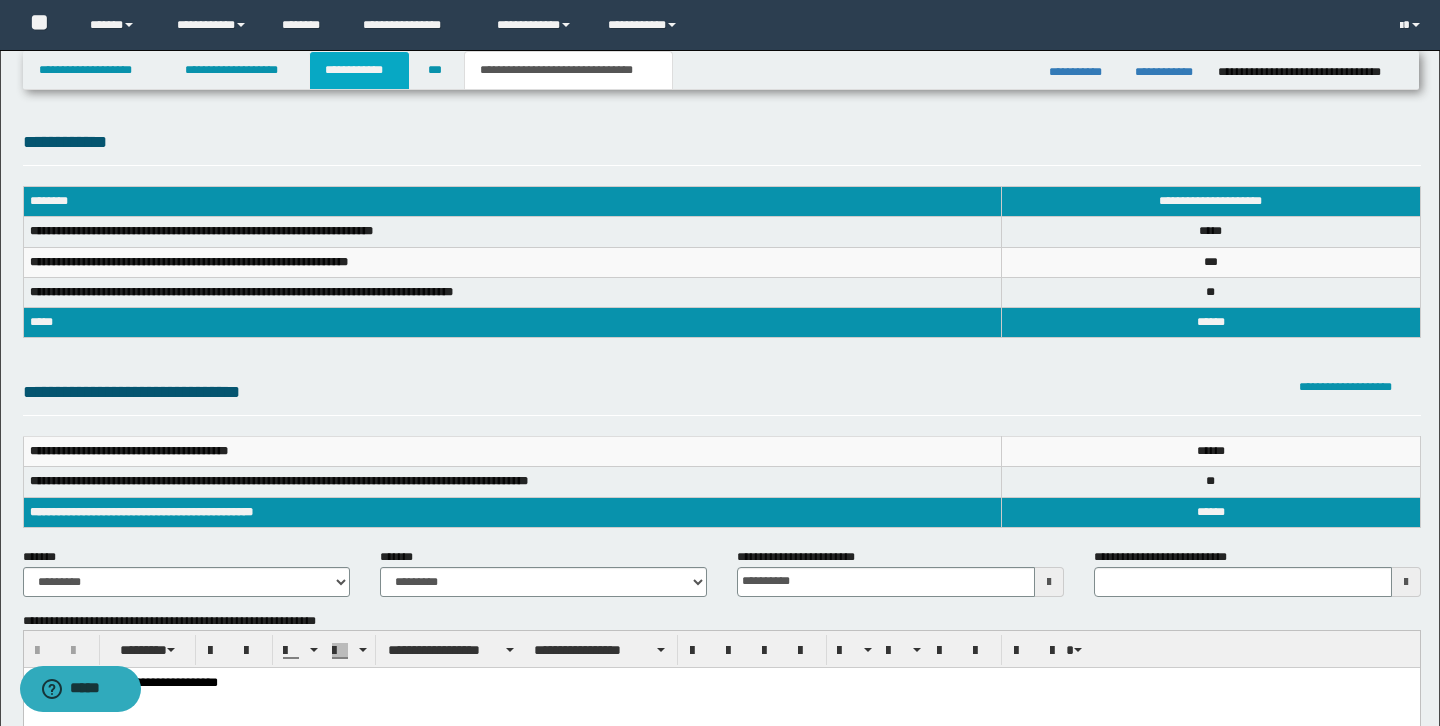 click on "**********" at bounding box center (359, 70) 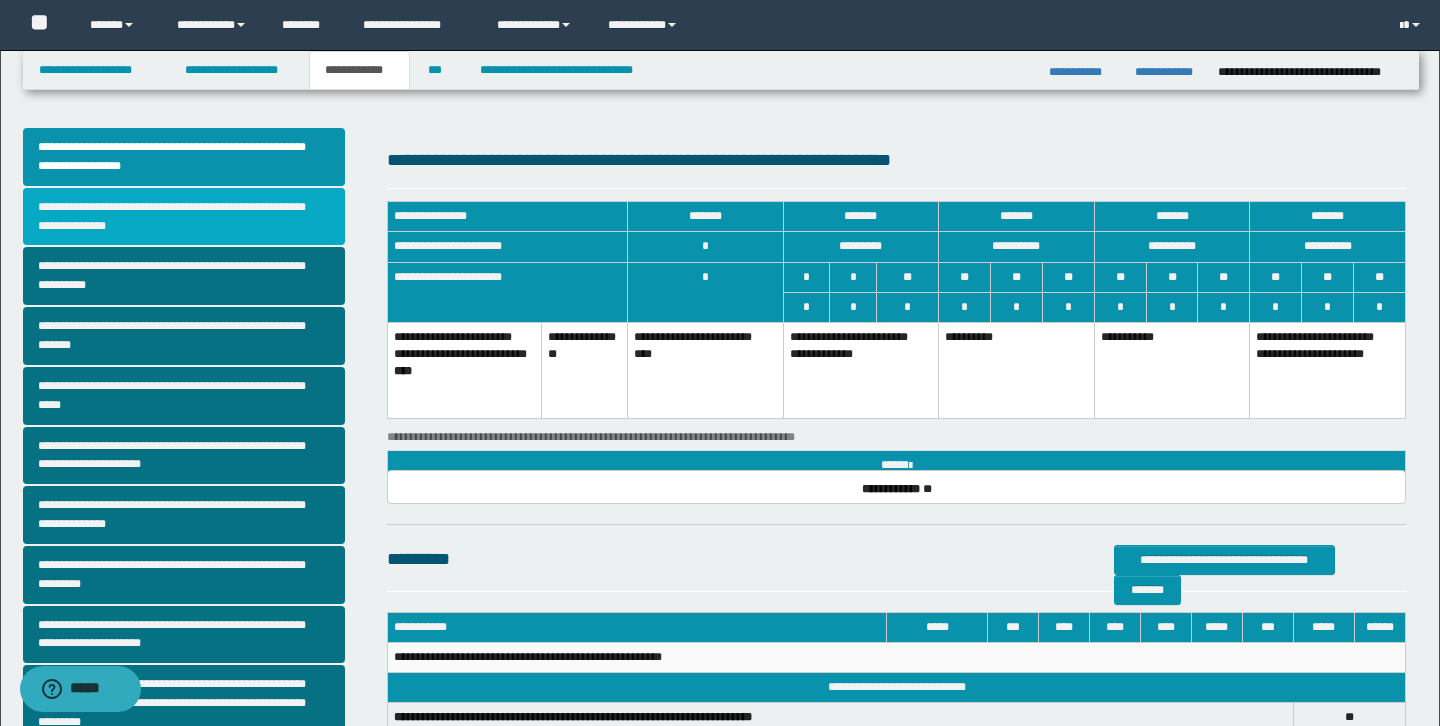 click on "**********" at bounding box center (184, 217) 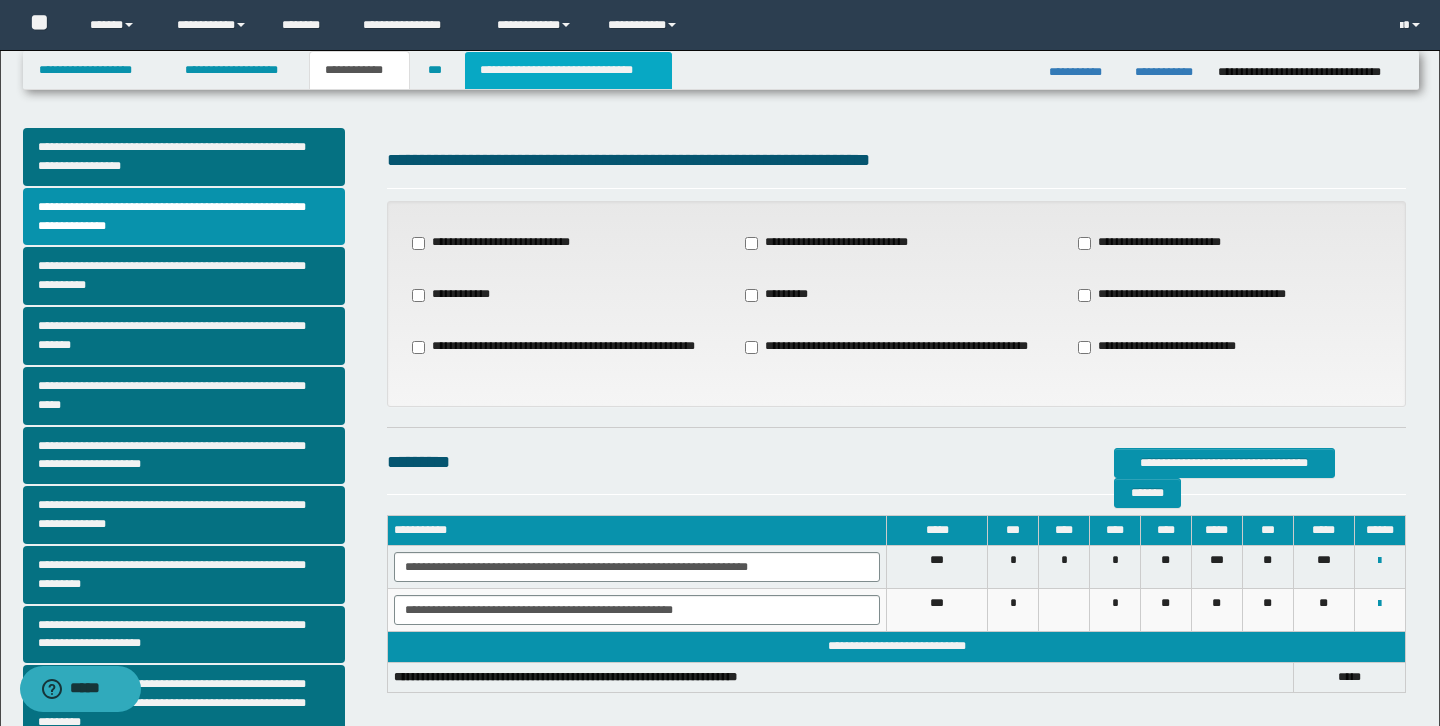 click on "**********" at bounding box center (568, 70) 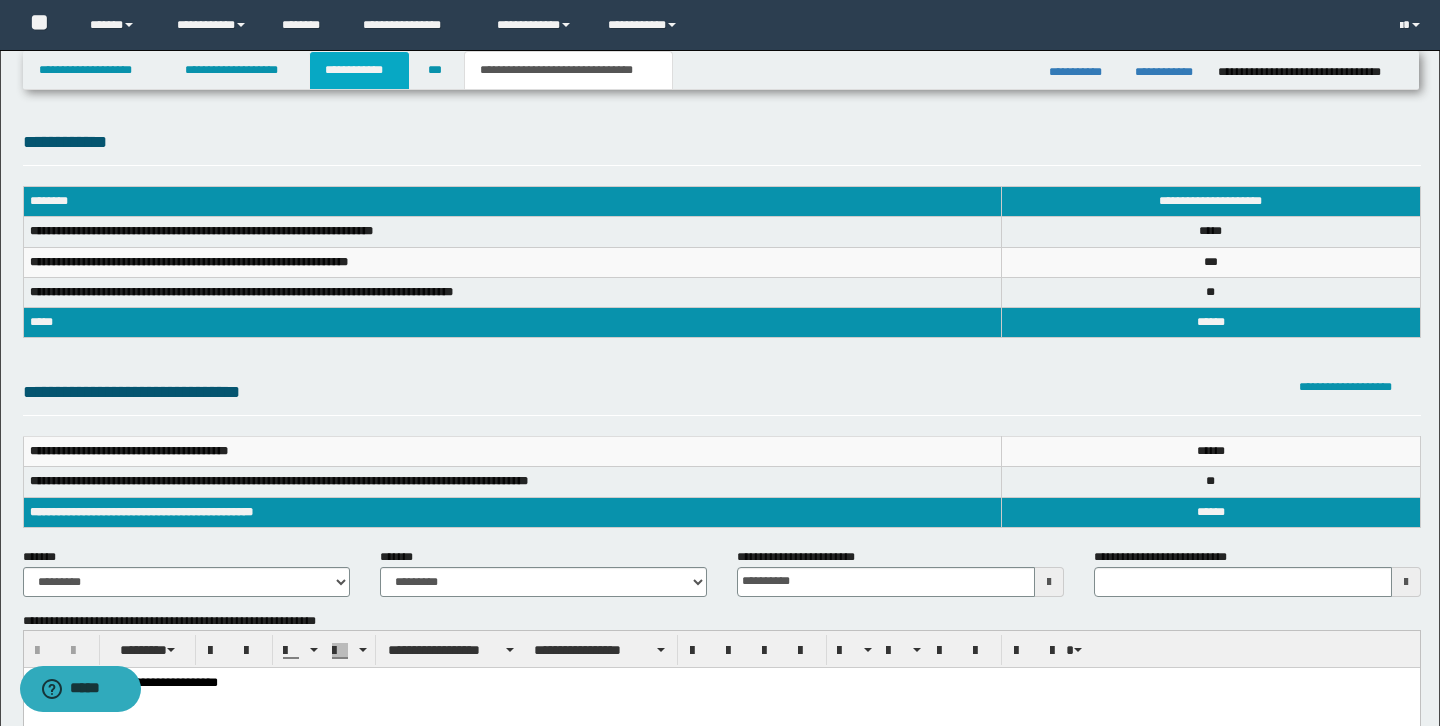 click on "**********" at bounding box center (359, 70) 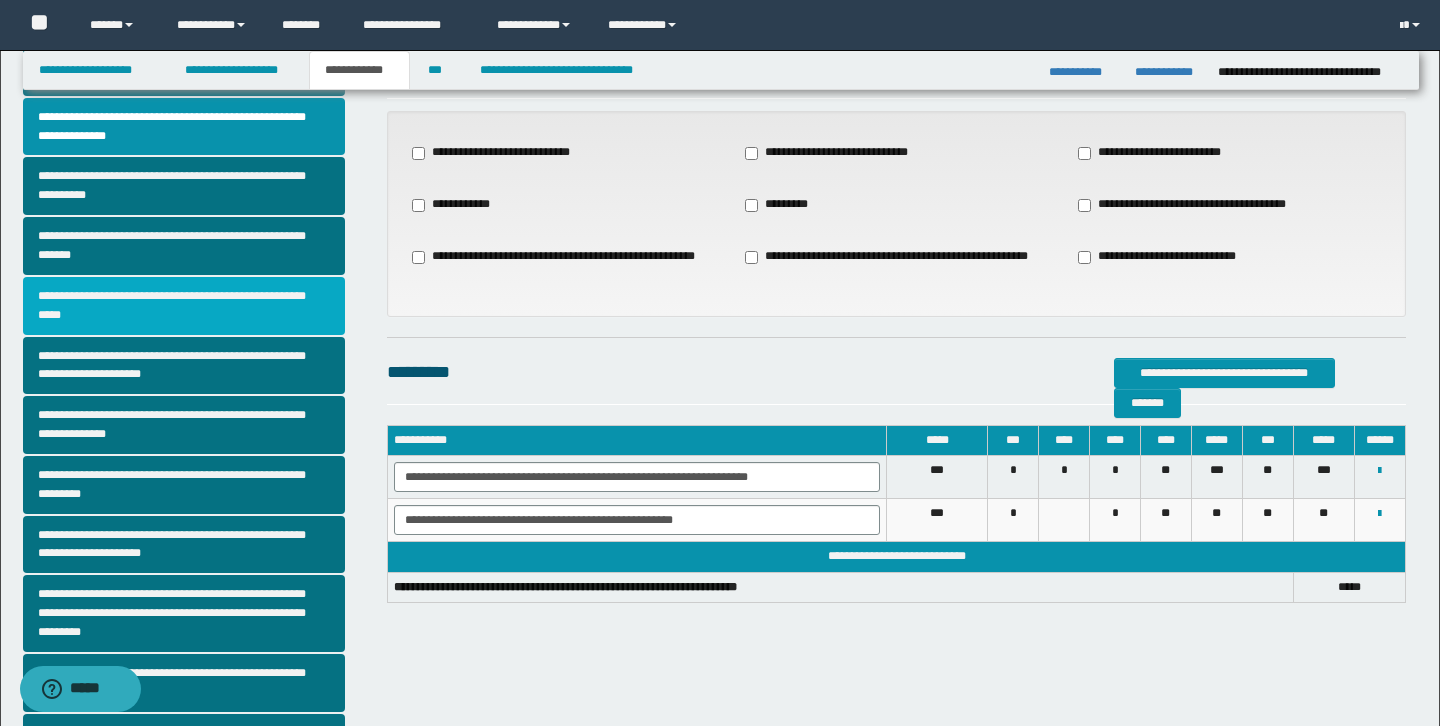 scroll, scrollTop: 92, scrollLeft: 0, axis: vertical 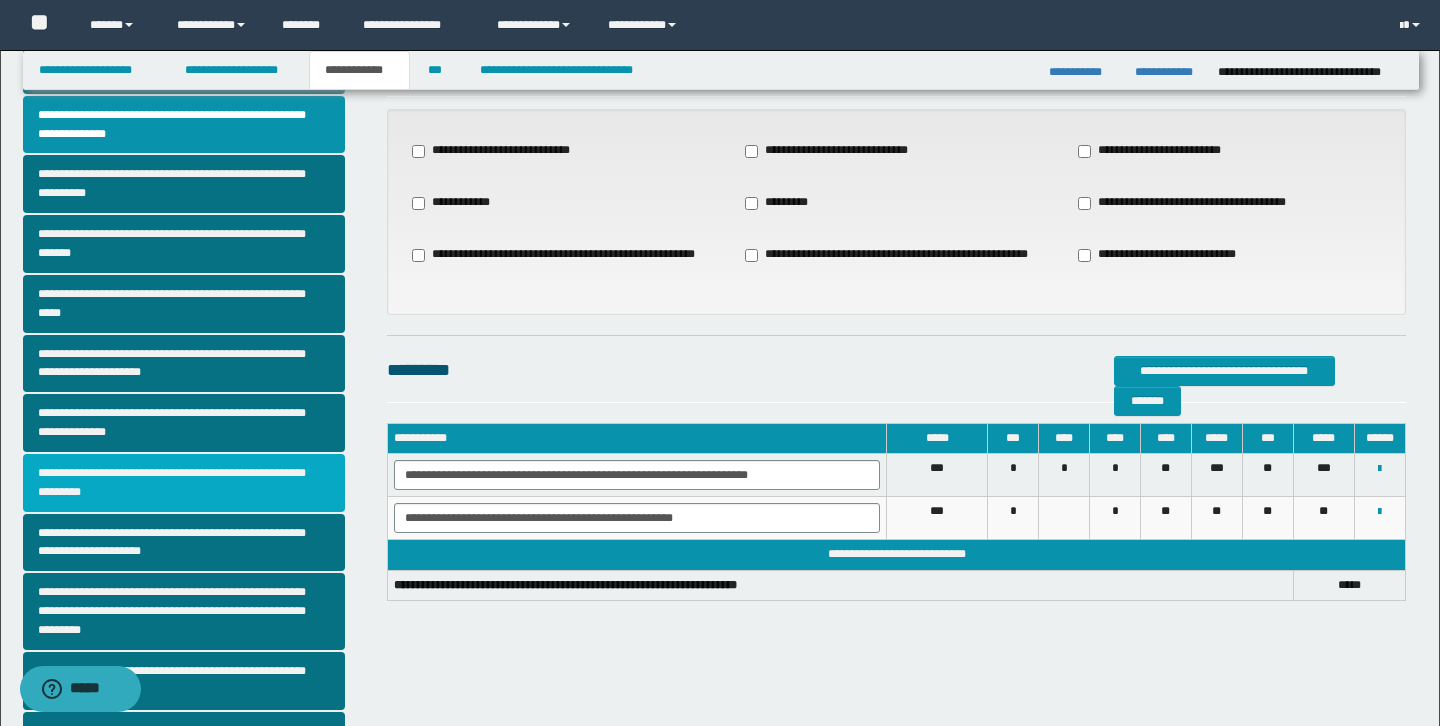 click on "**********" at bounding box center [184, 483] 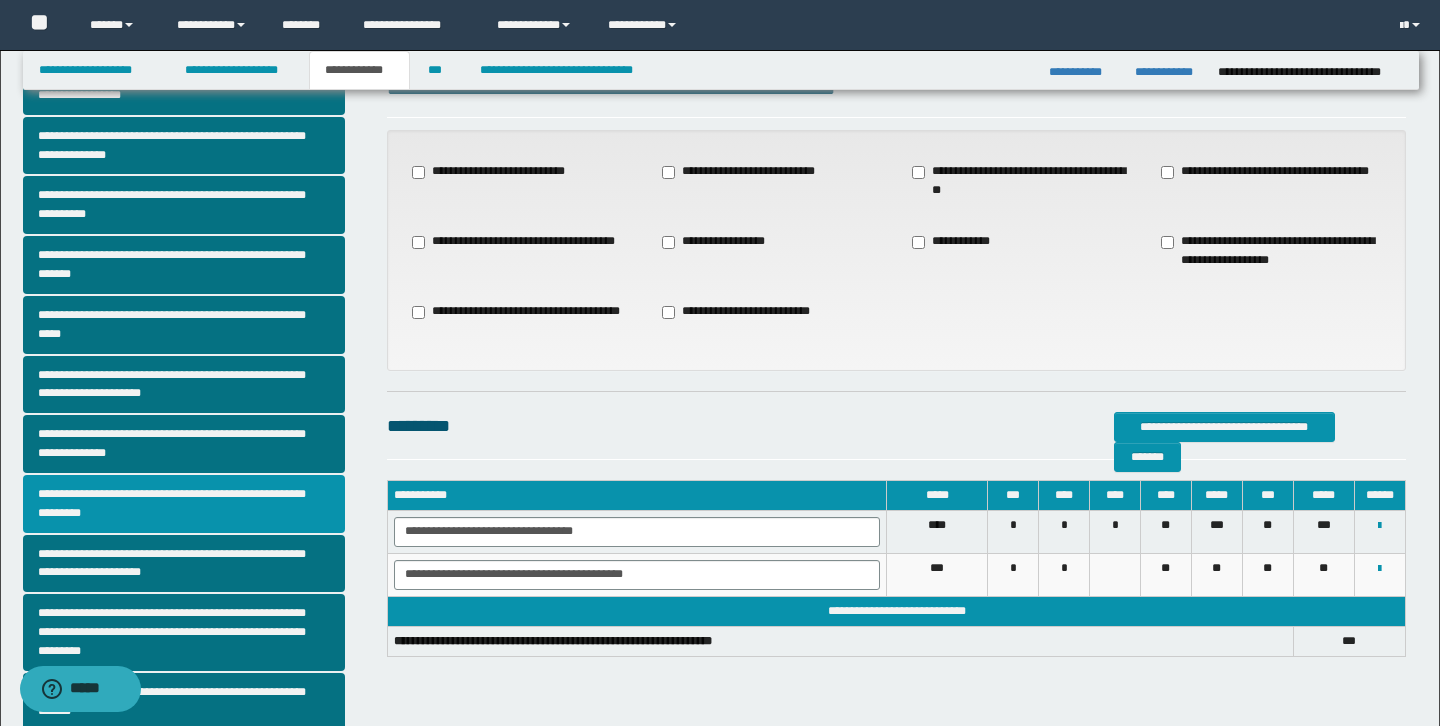 scroll, scrollTop: 91, scrollLeft: 0, axis: vertical 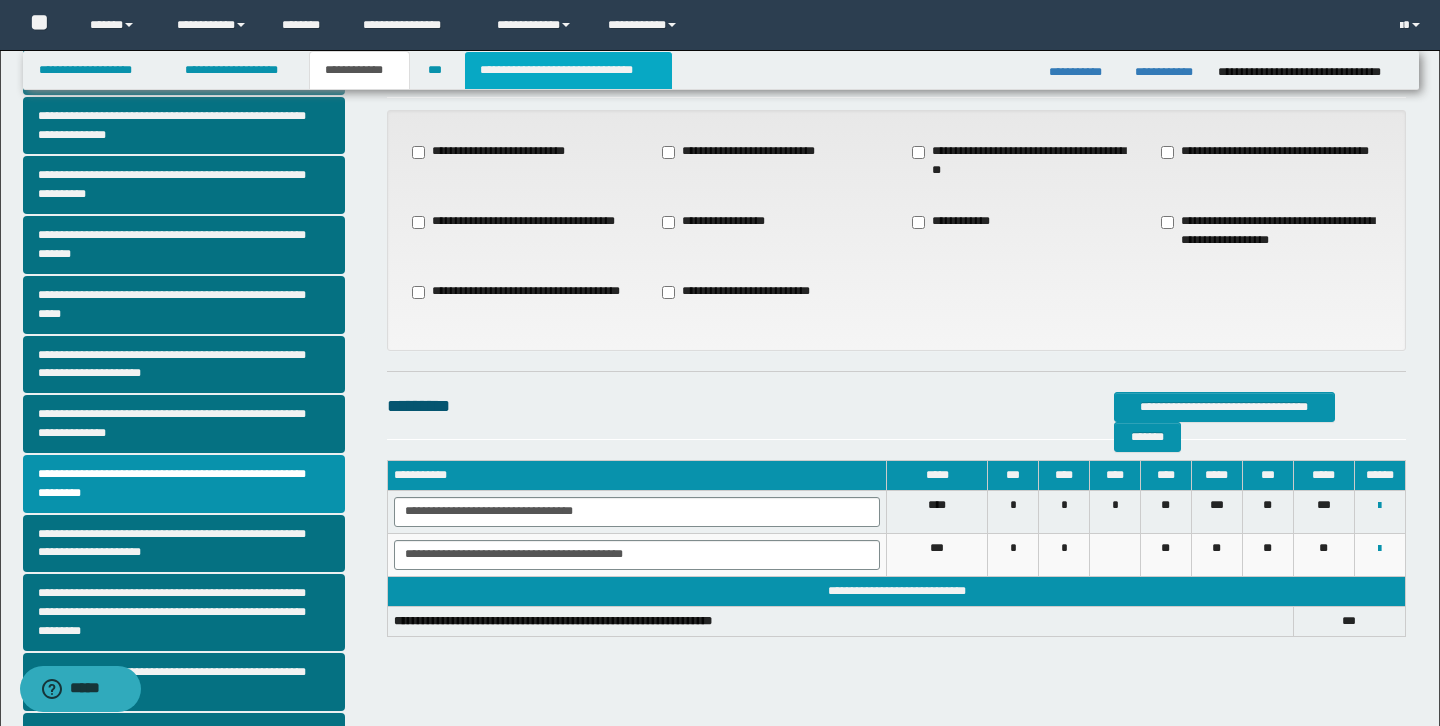 click on "**********" at bounding box center [568, 70] 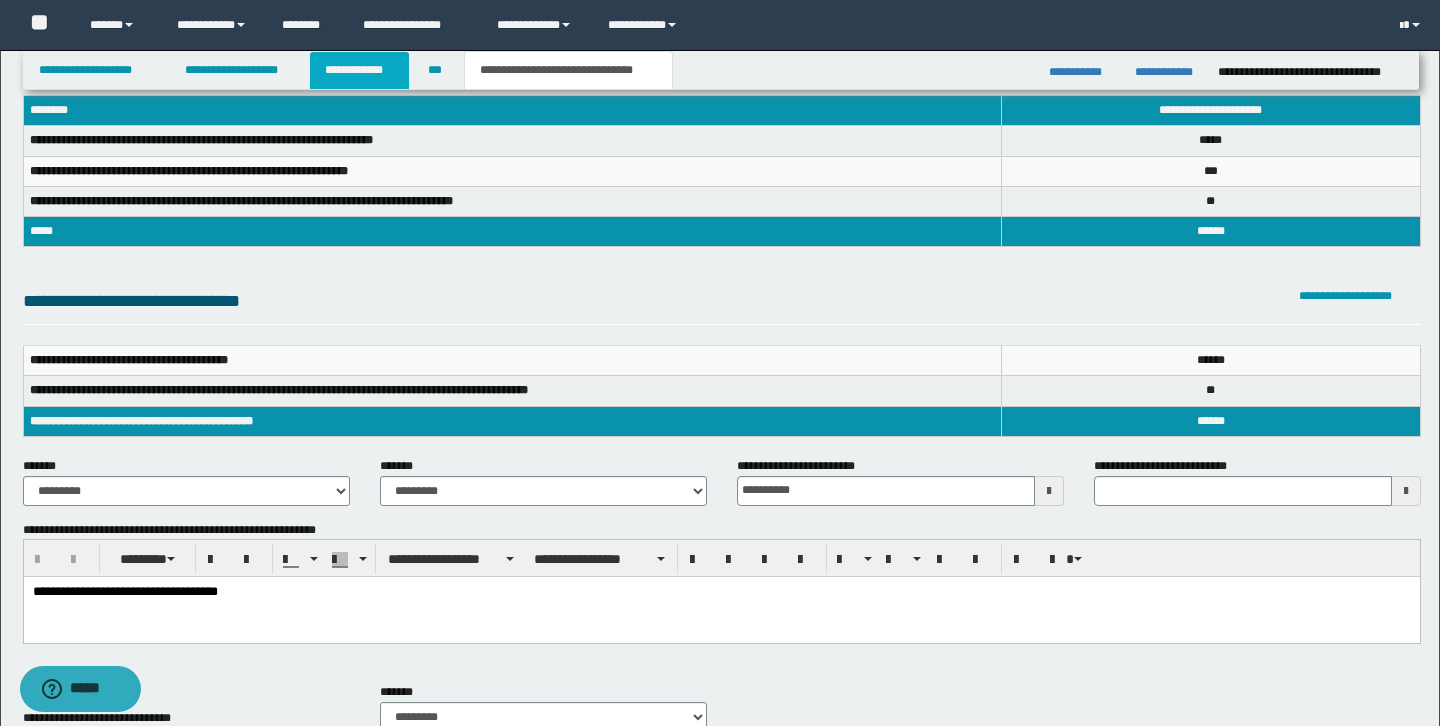 click on "**********" at bounding box center [359, 70] 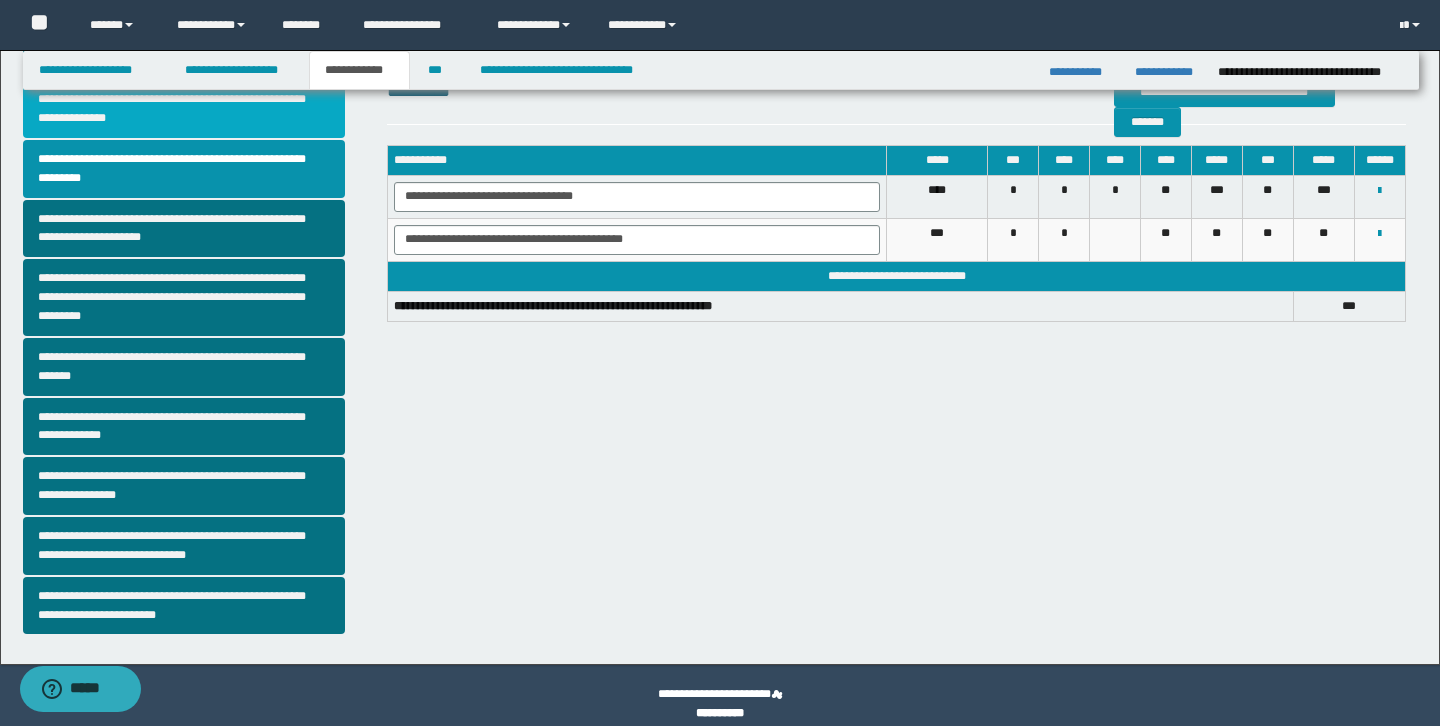 scroll, scrollTop: 423, scrollLeft: 0, axis: vertical 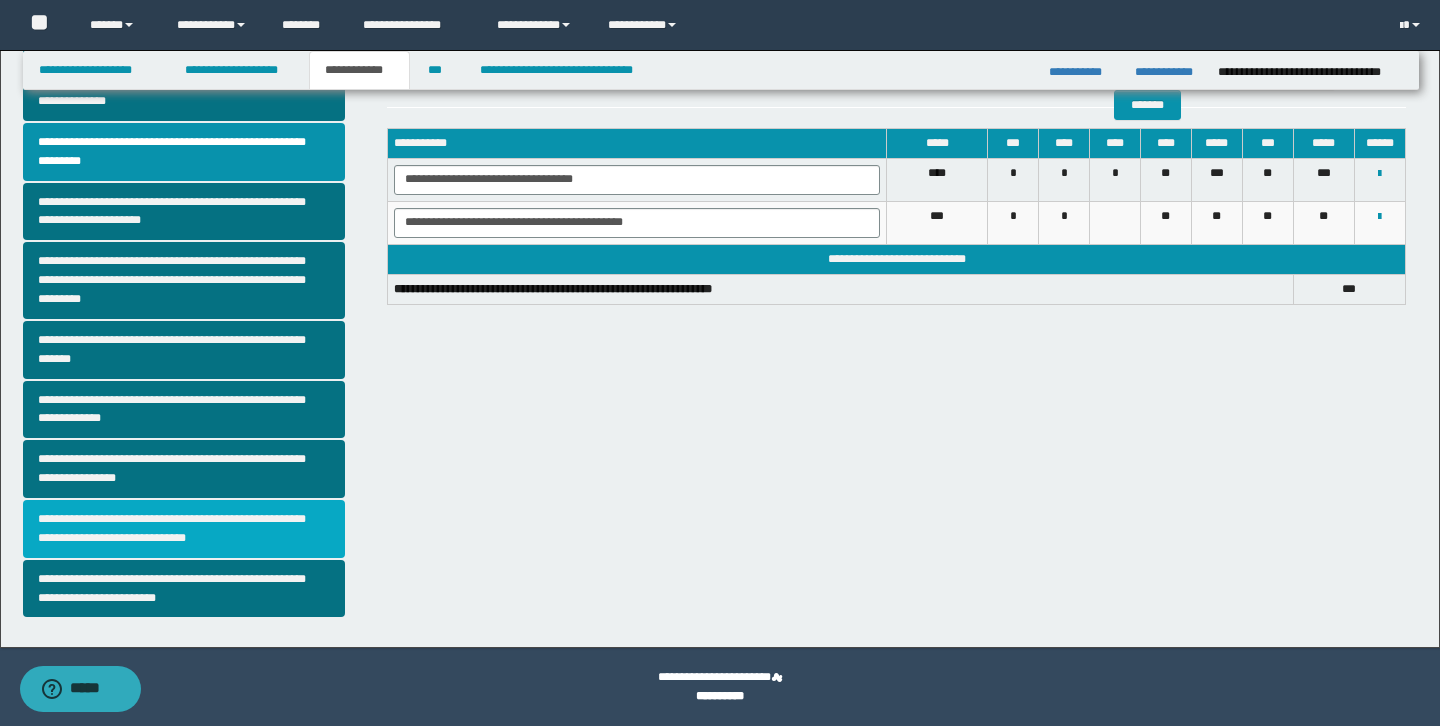 click on "**********" at bounding box center (184, 529) 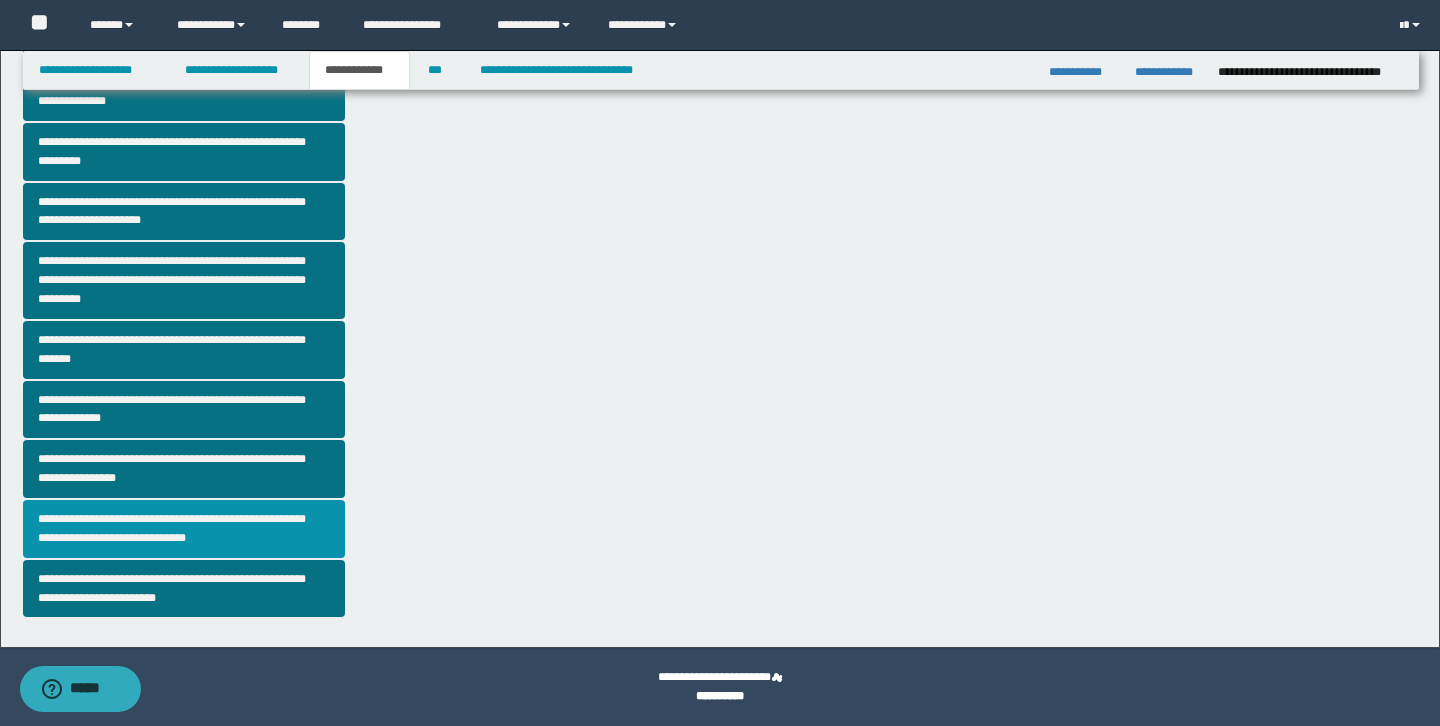 scroll, scrollTop: 0, scrollLeft: 0, axis: both 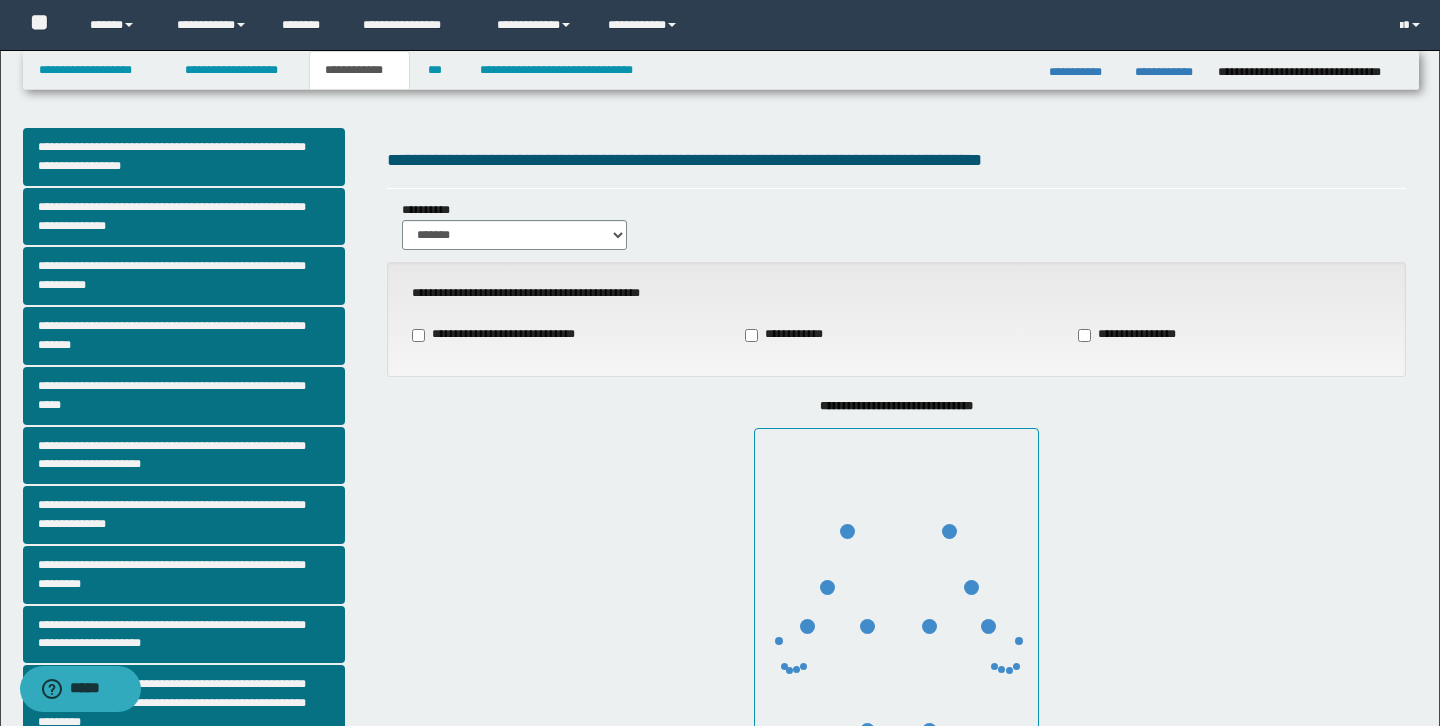 select on "*" 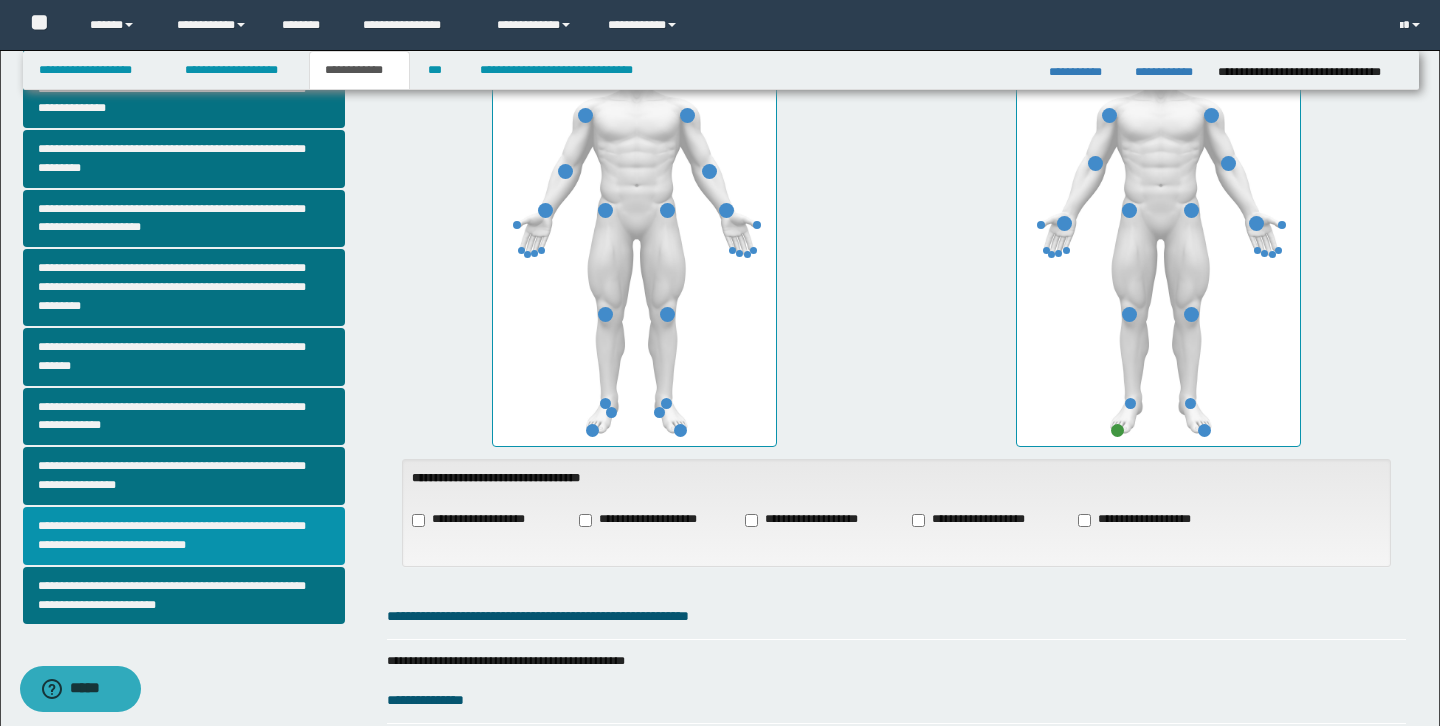 scroll, scrollTop: 435, scrollLeft: 0, axis: vertical 